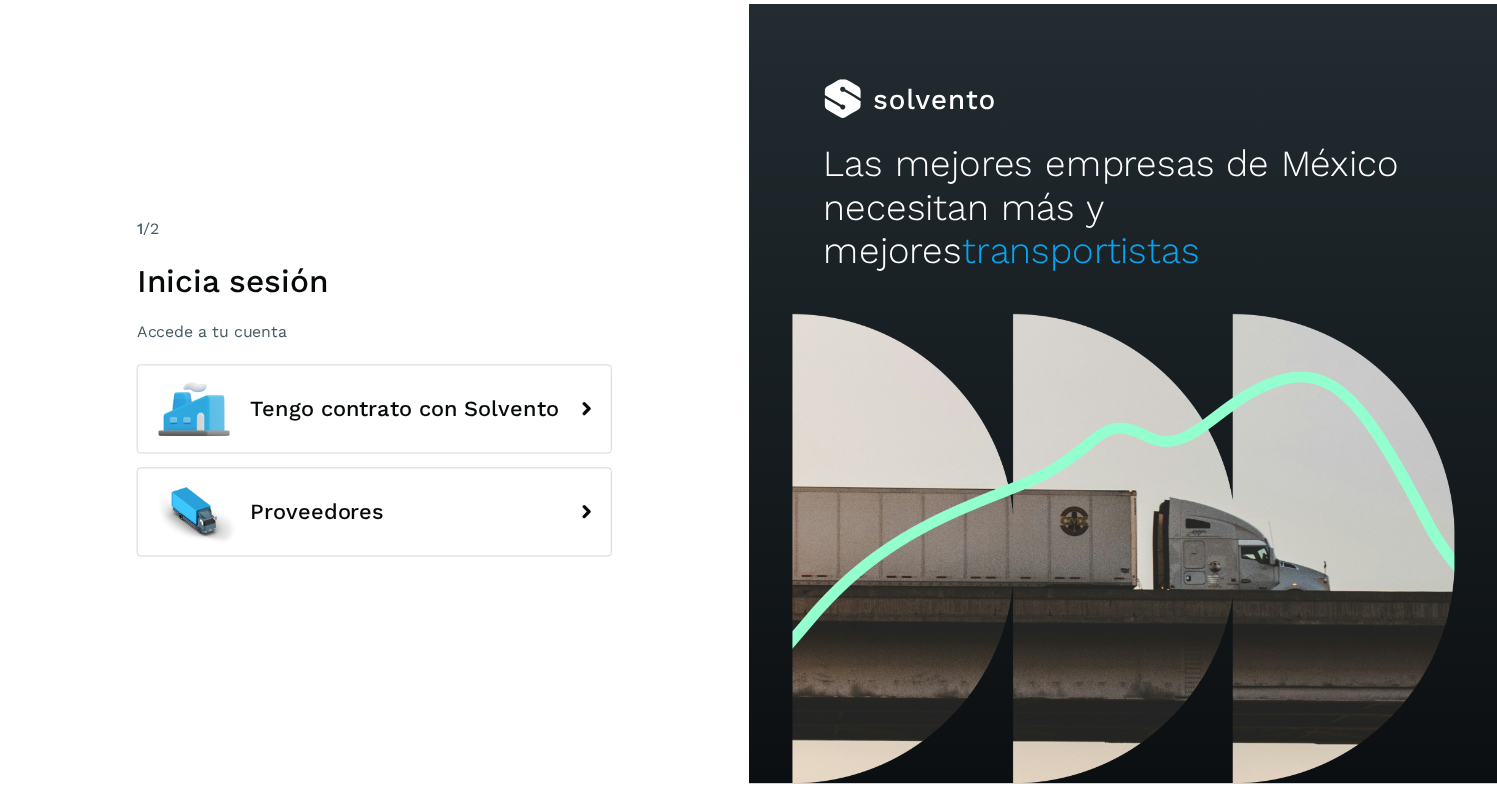 scroll, scrollTop: 0, scrollLeft: 0, axis: both 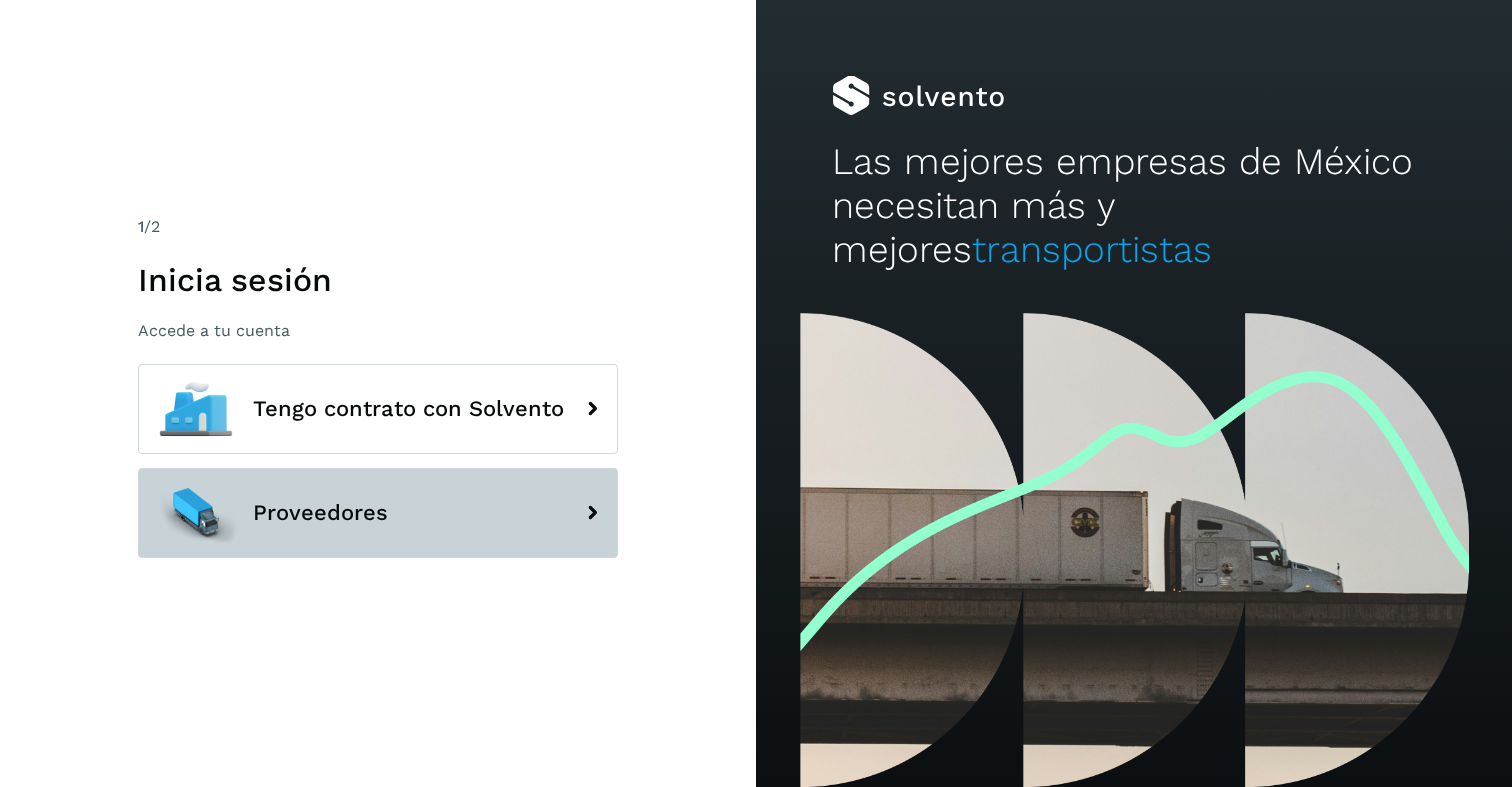 click on "Proveedores" at bounding box center [378, 513] 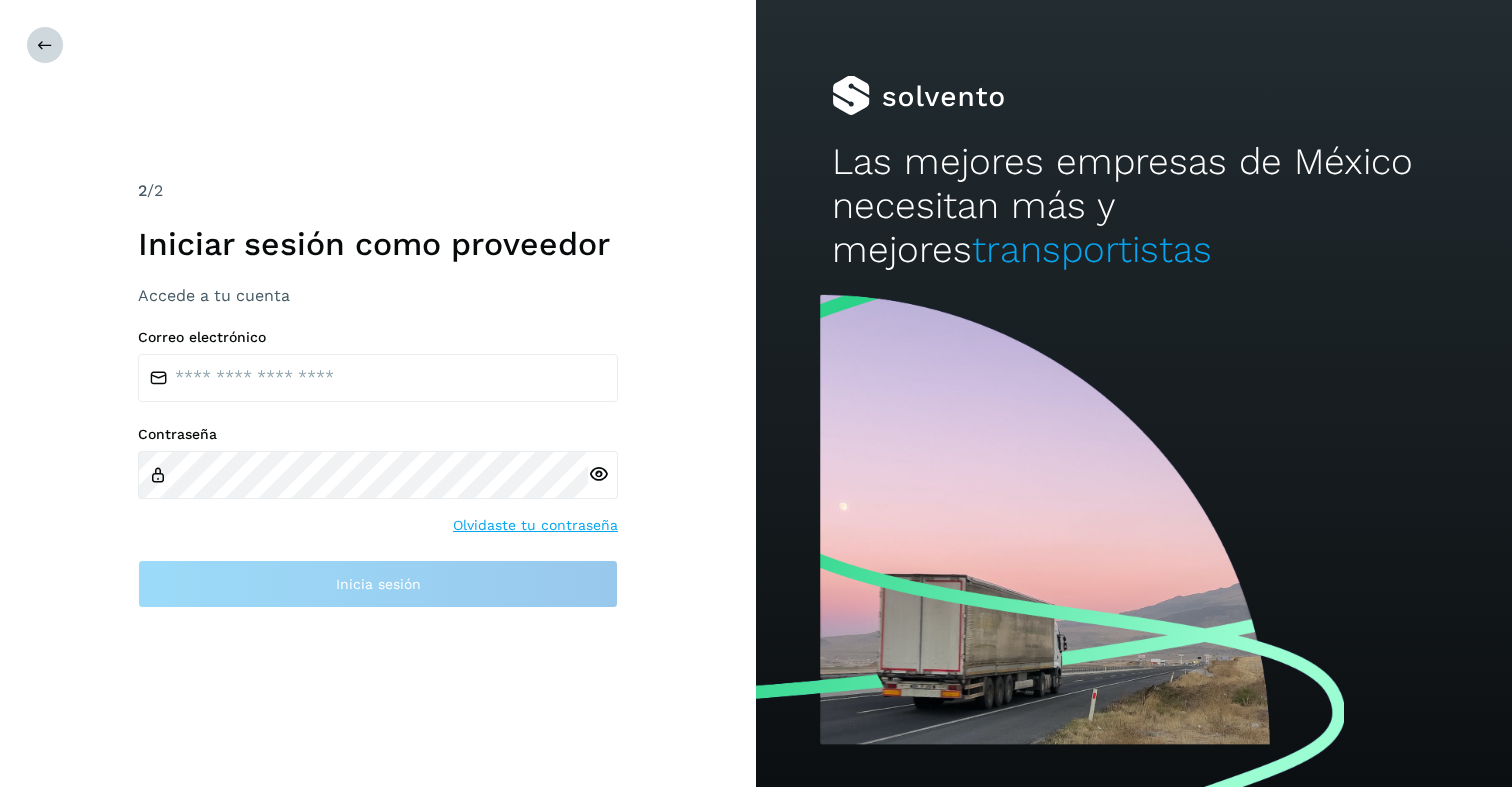 click at bounding box center [45, 45] 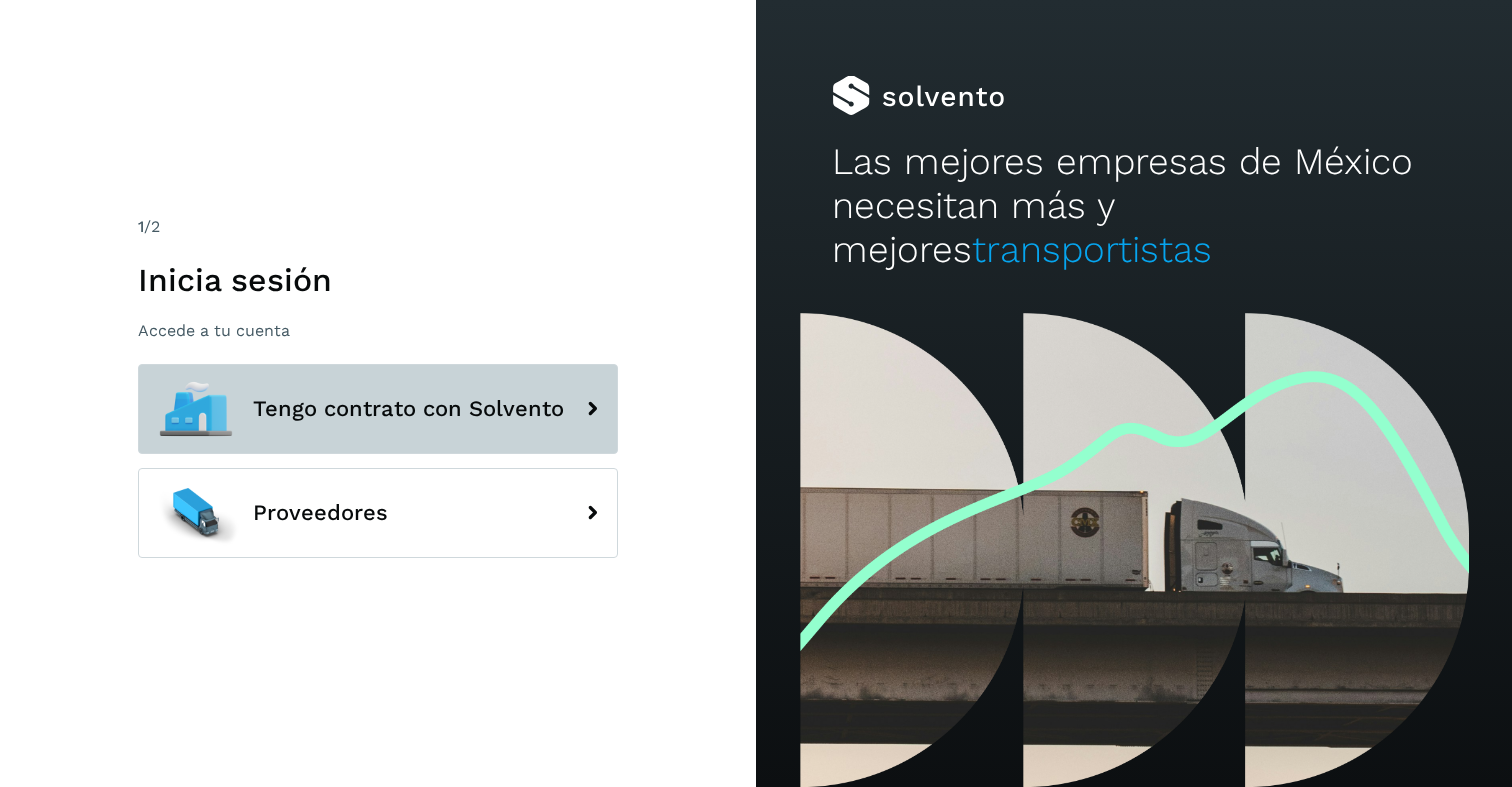 click on "Tengo contrato con Solvento" at bounding box center [378, 409] 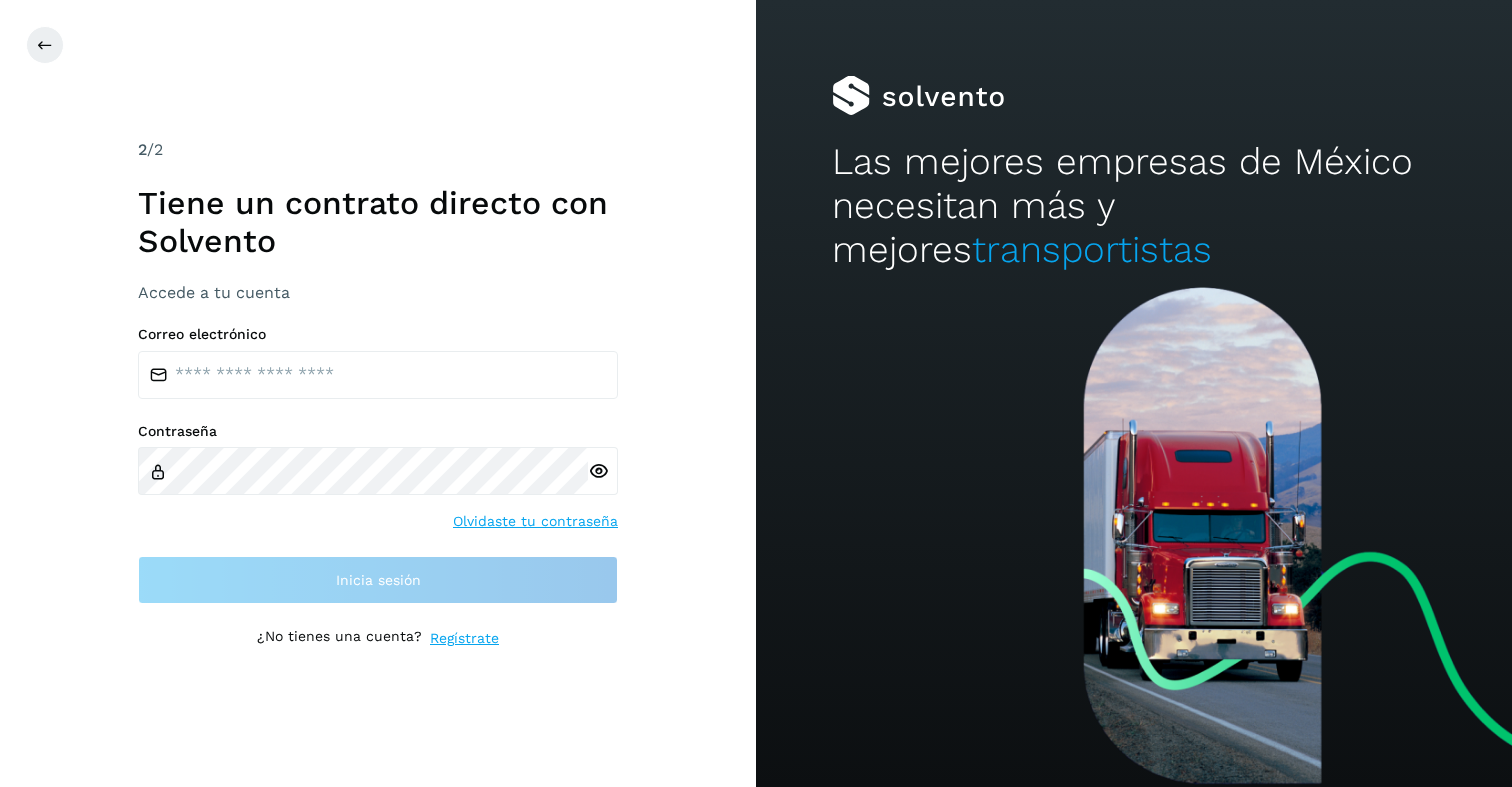 click on "2 /2 Tiene un contrato directo con Solvento Accede a tu cuenta Correo electrónico  Contraseña  Olvidaste tu contraseña Inicia sesión ¿No tienes una cuenta? Regístrate" at bounding box center (378, 394) 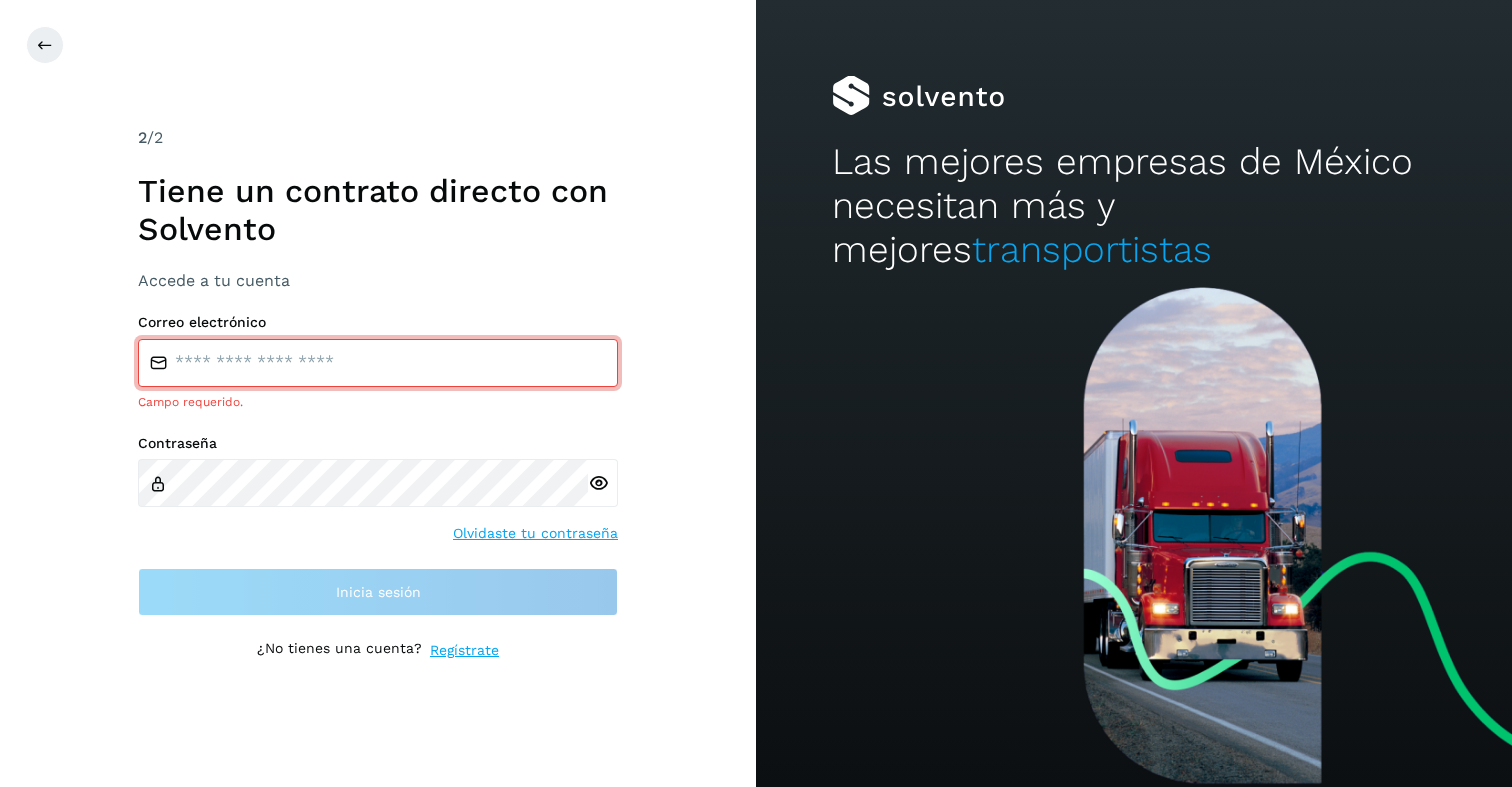 click on "Regístrate" at bounding box center [464, 650] 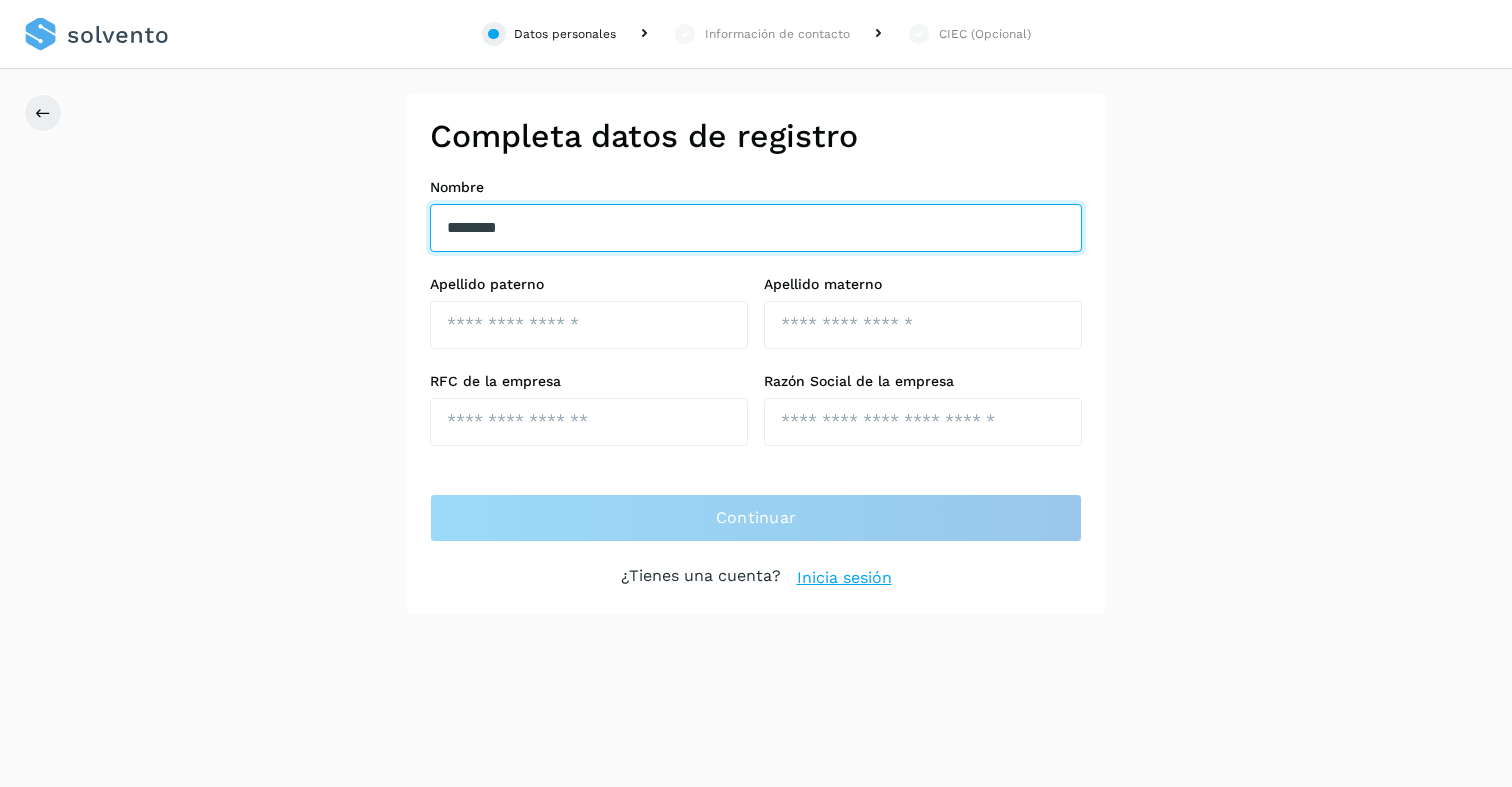 type on "********" 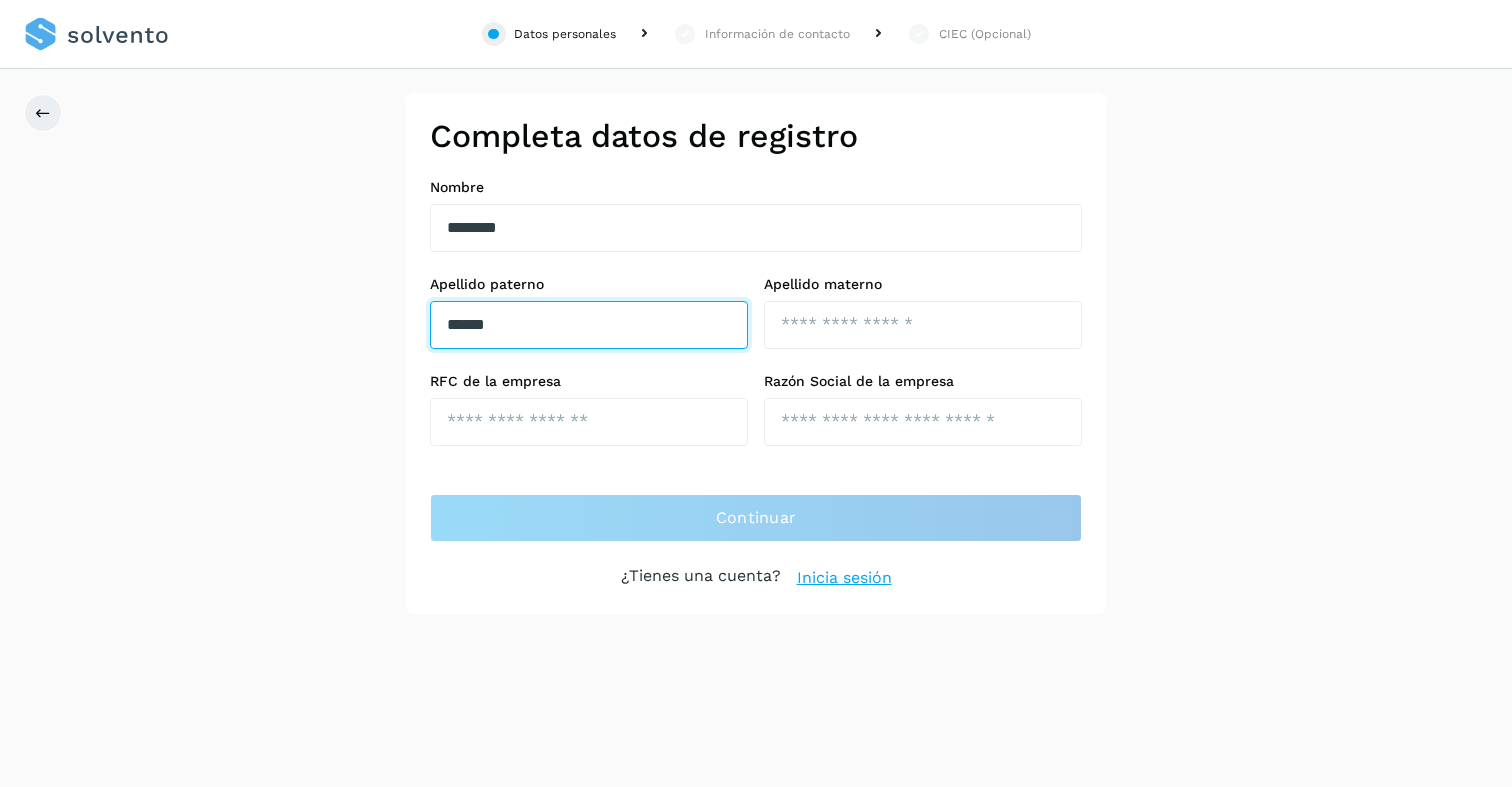 type on "******" 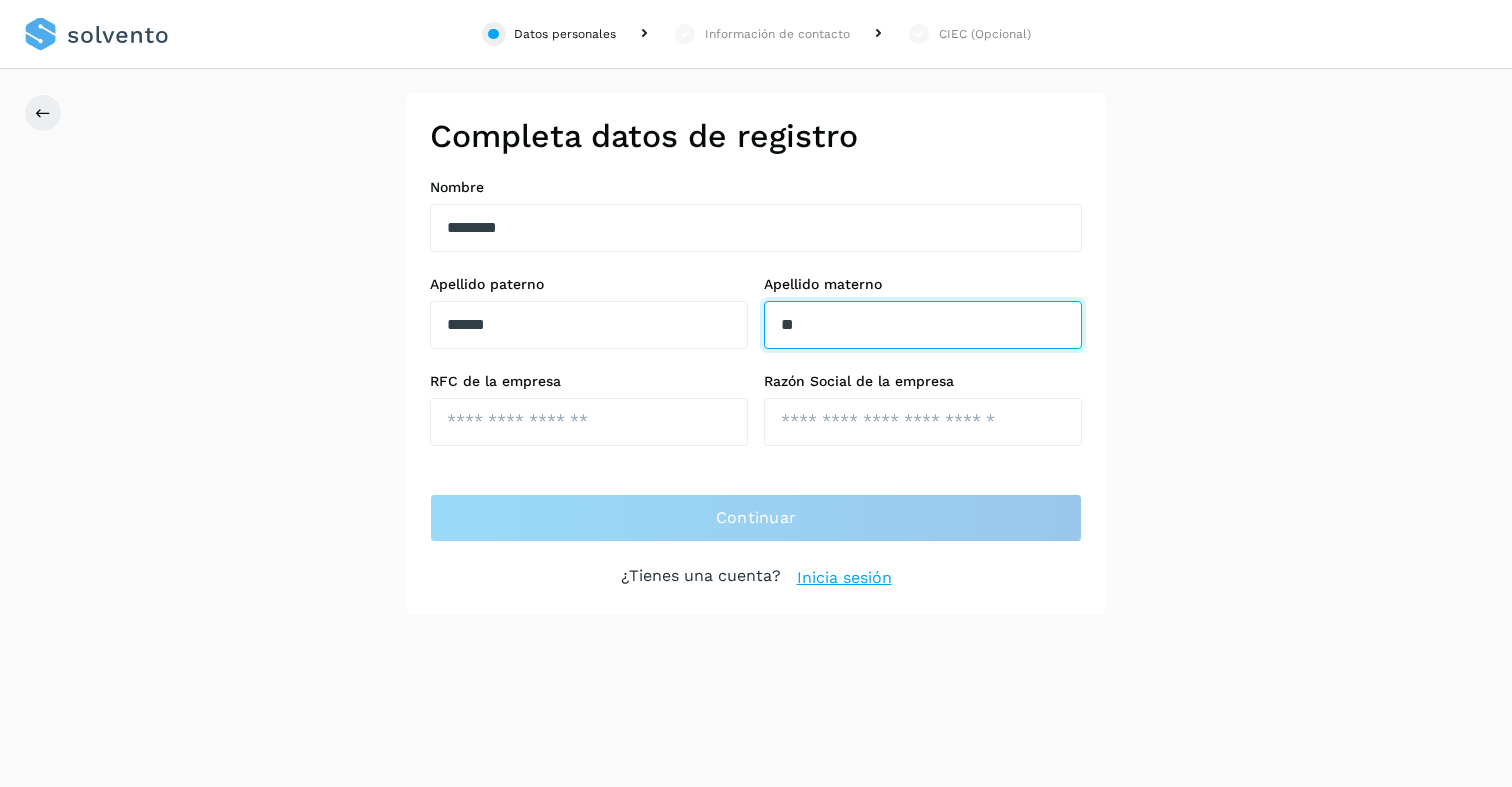 type on "*" 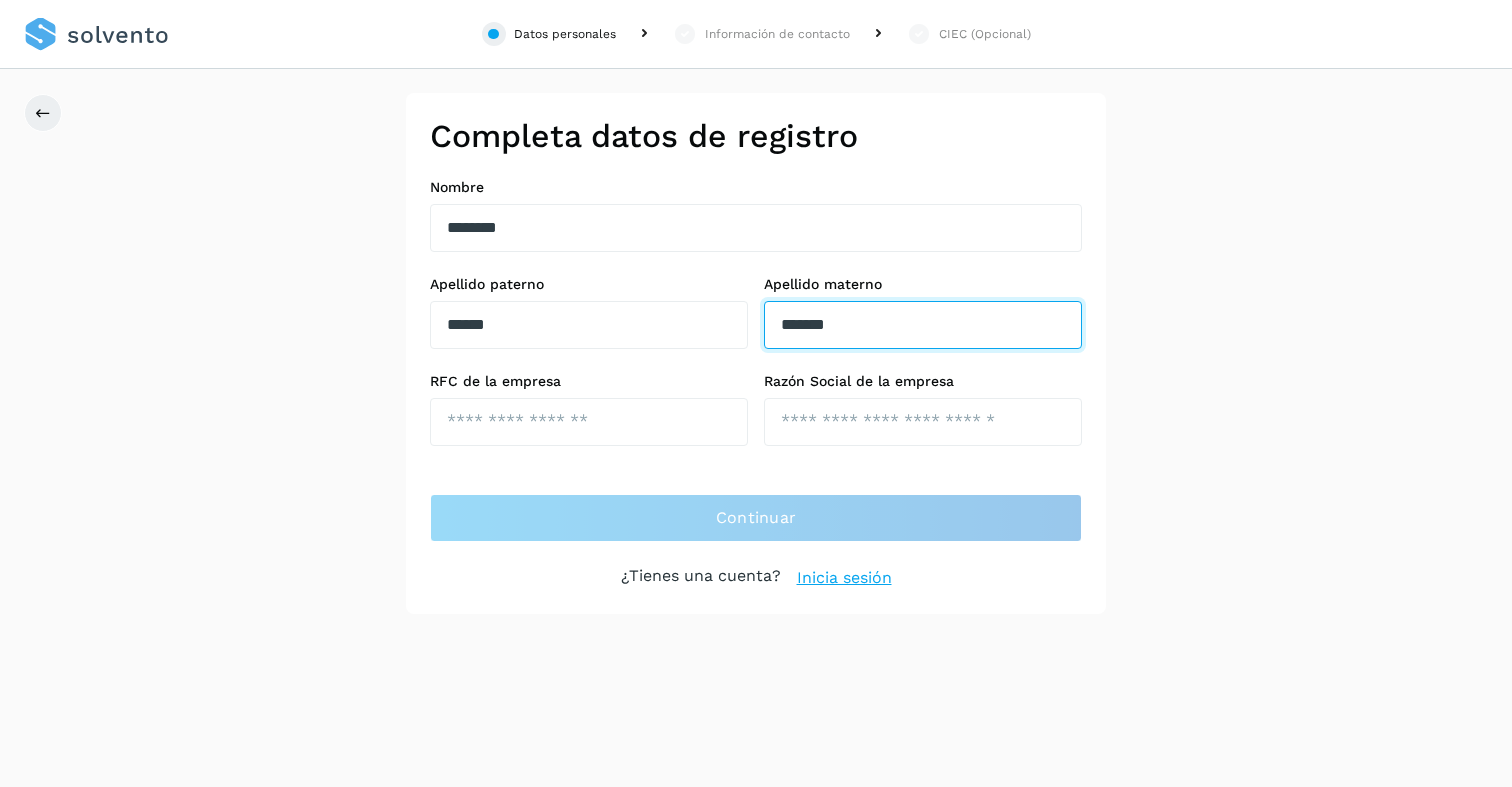 type on "*******" 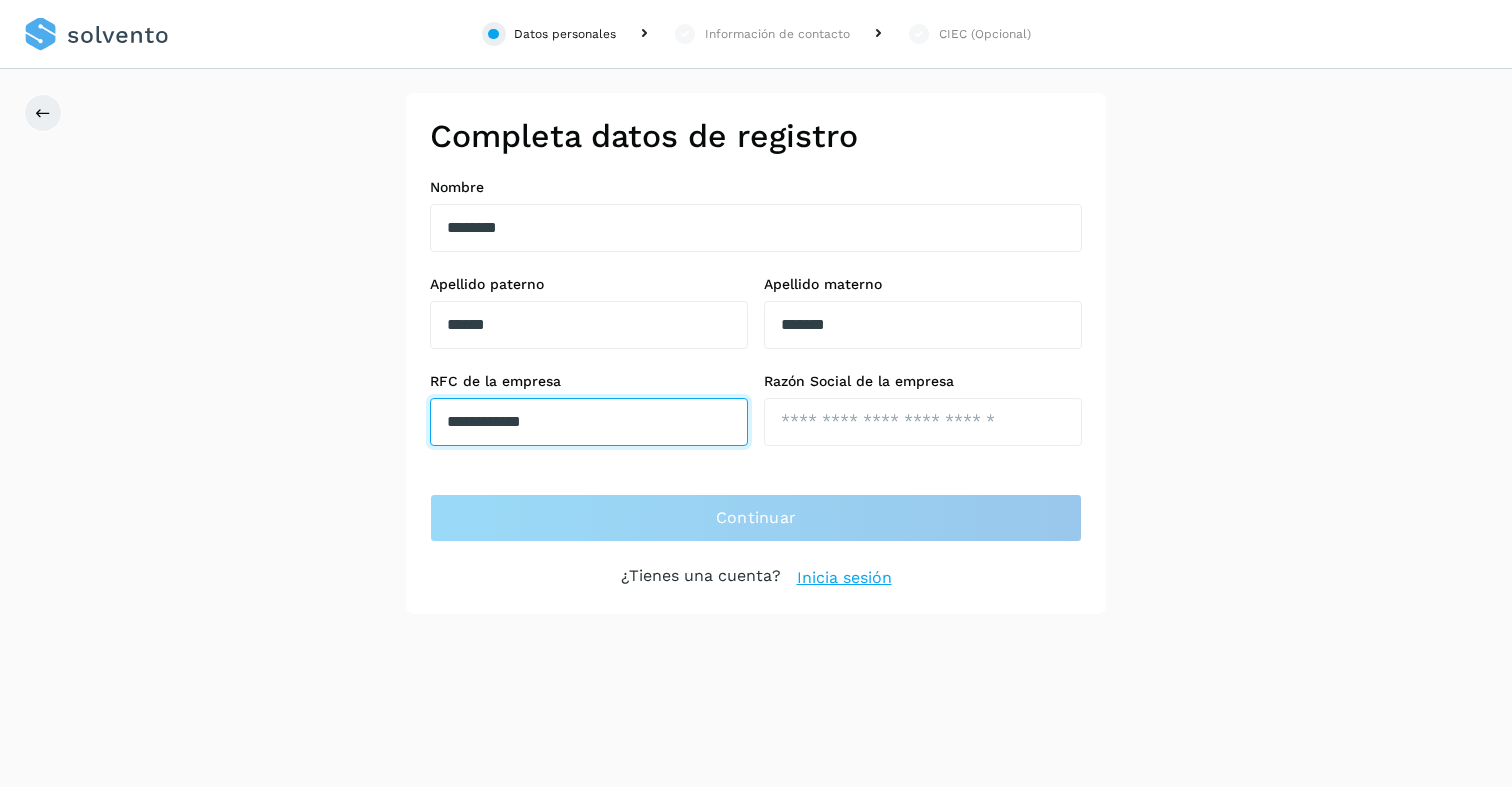 type on "**********" 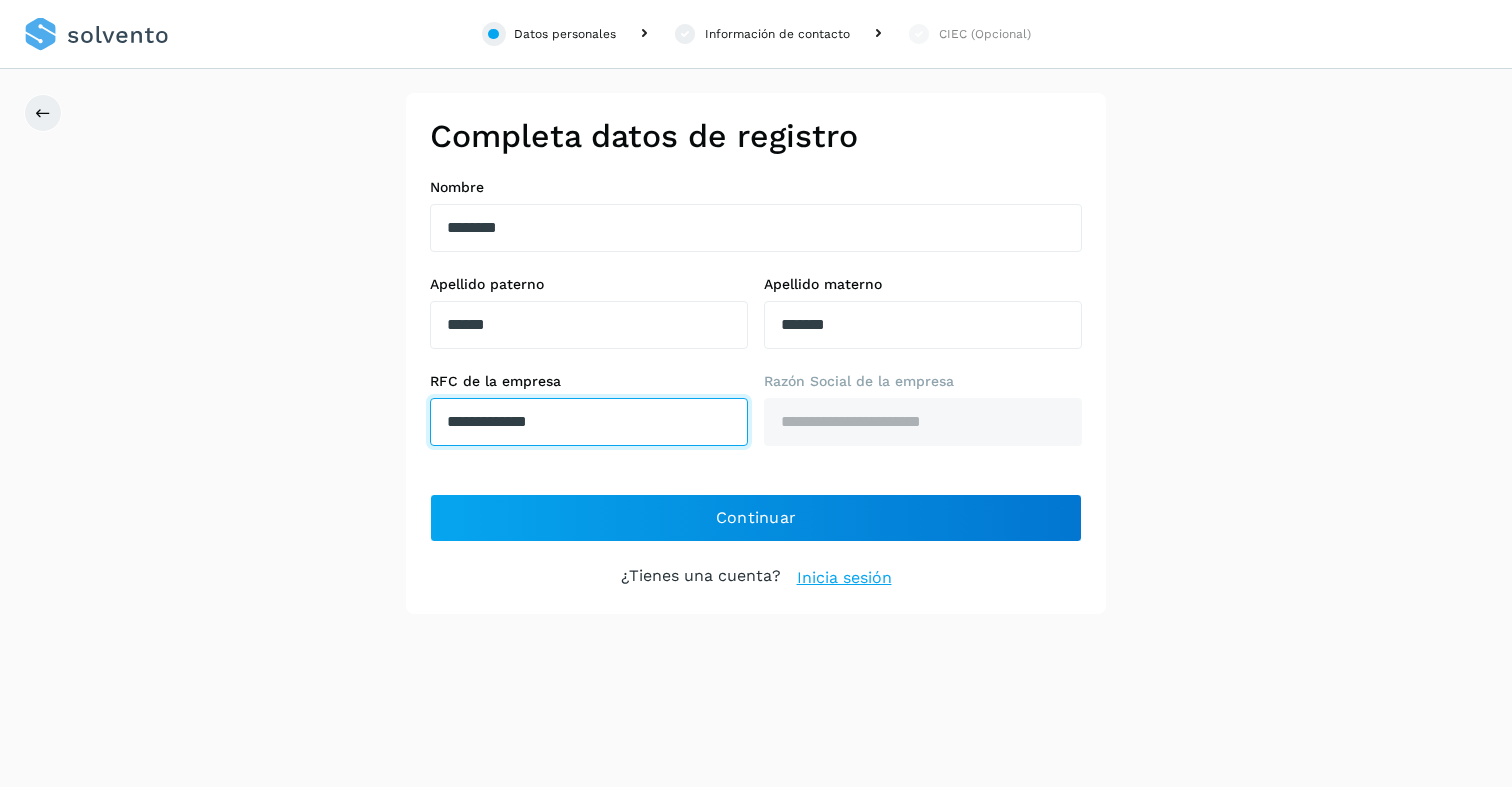type on "**********" 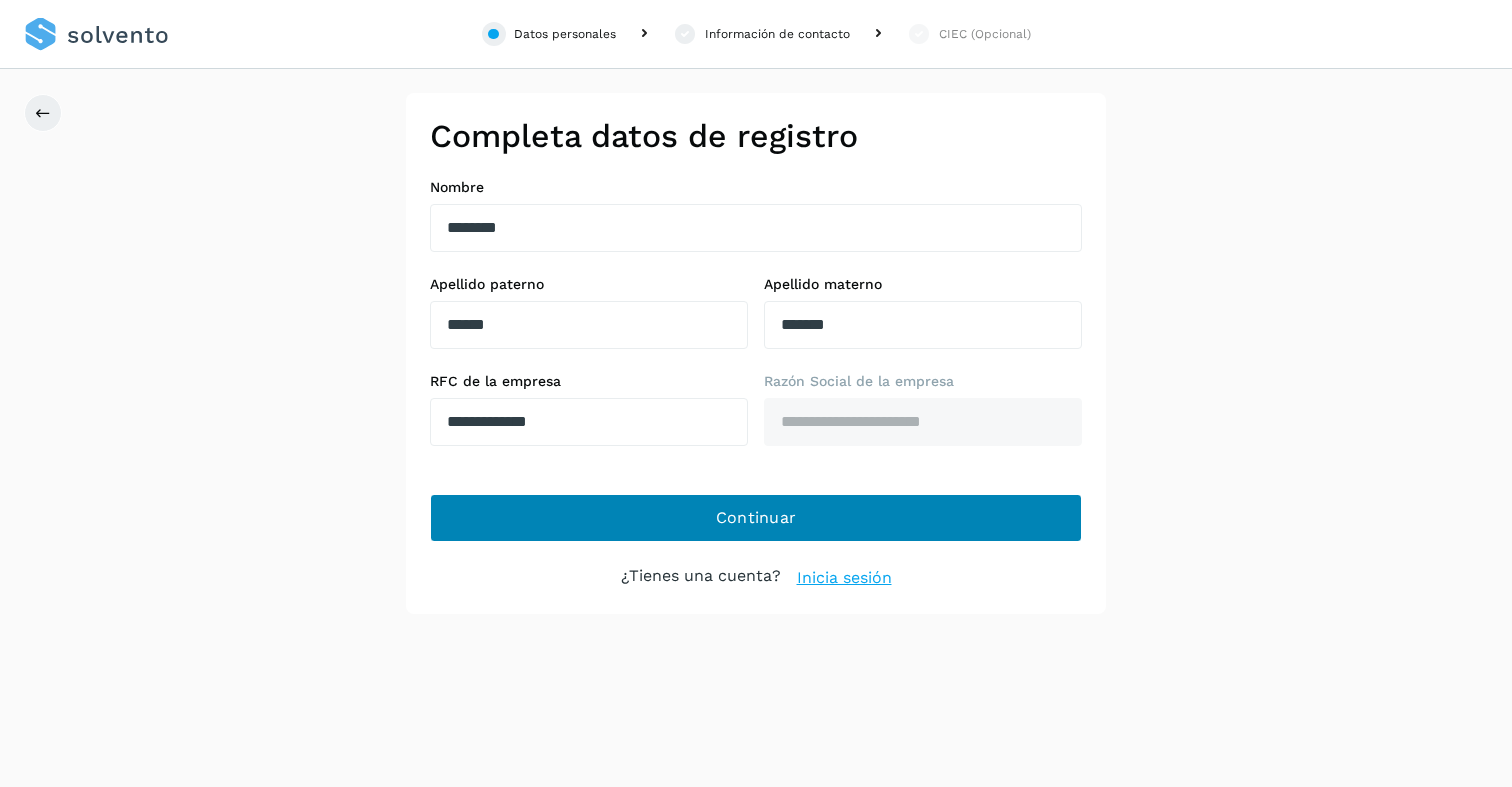 click on "Continuar" at bounding box center (756, 518) 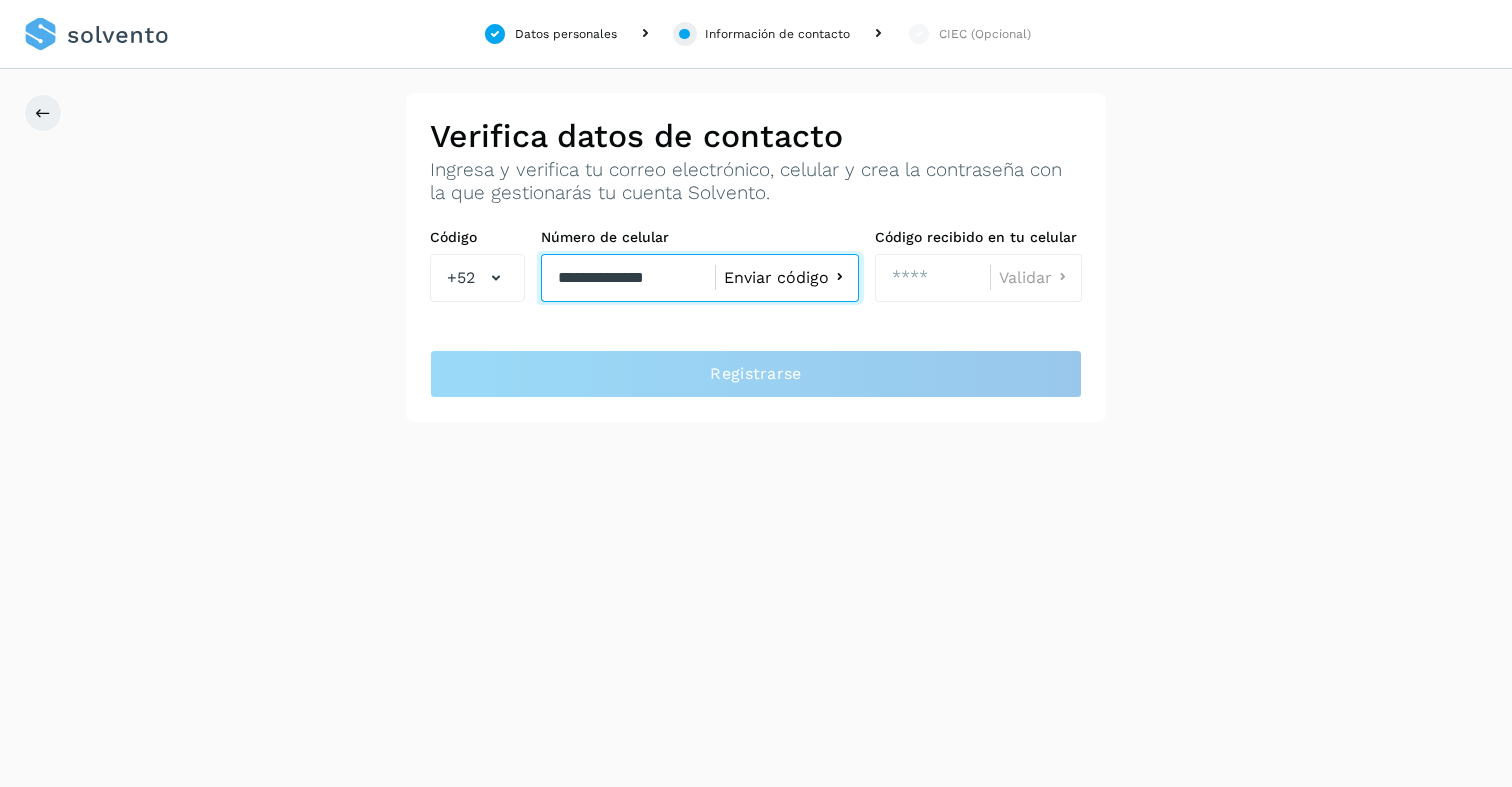 type on "**********" 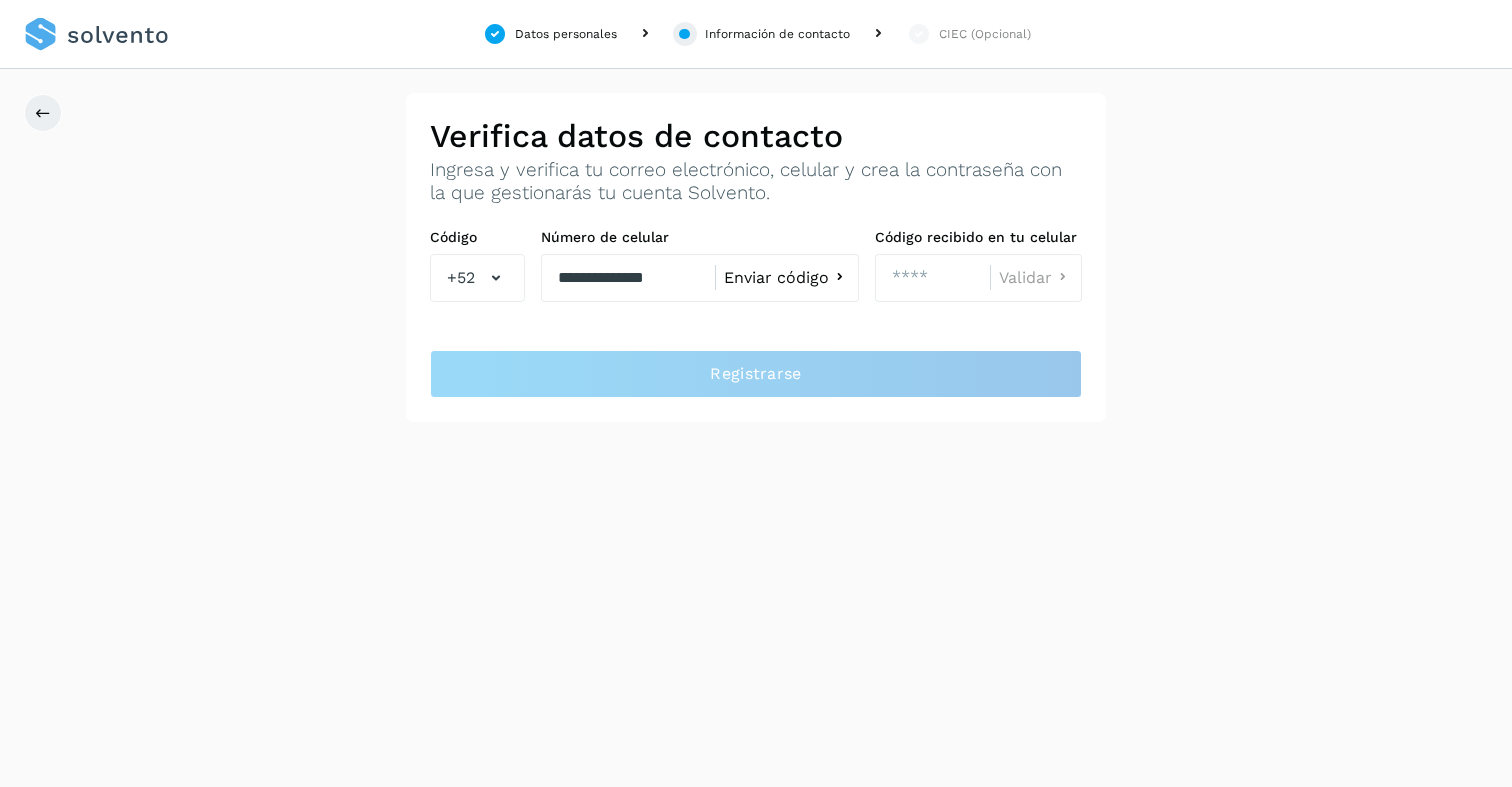 click 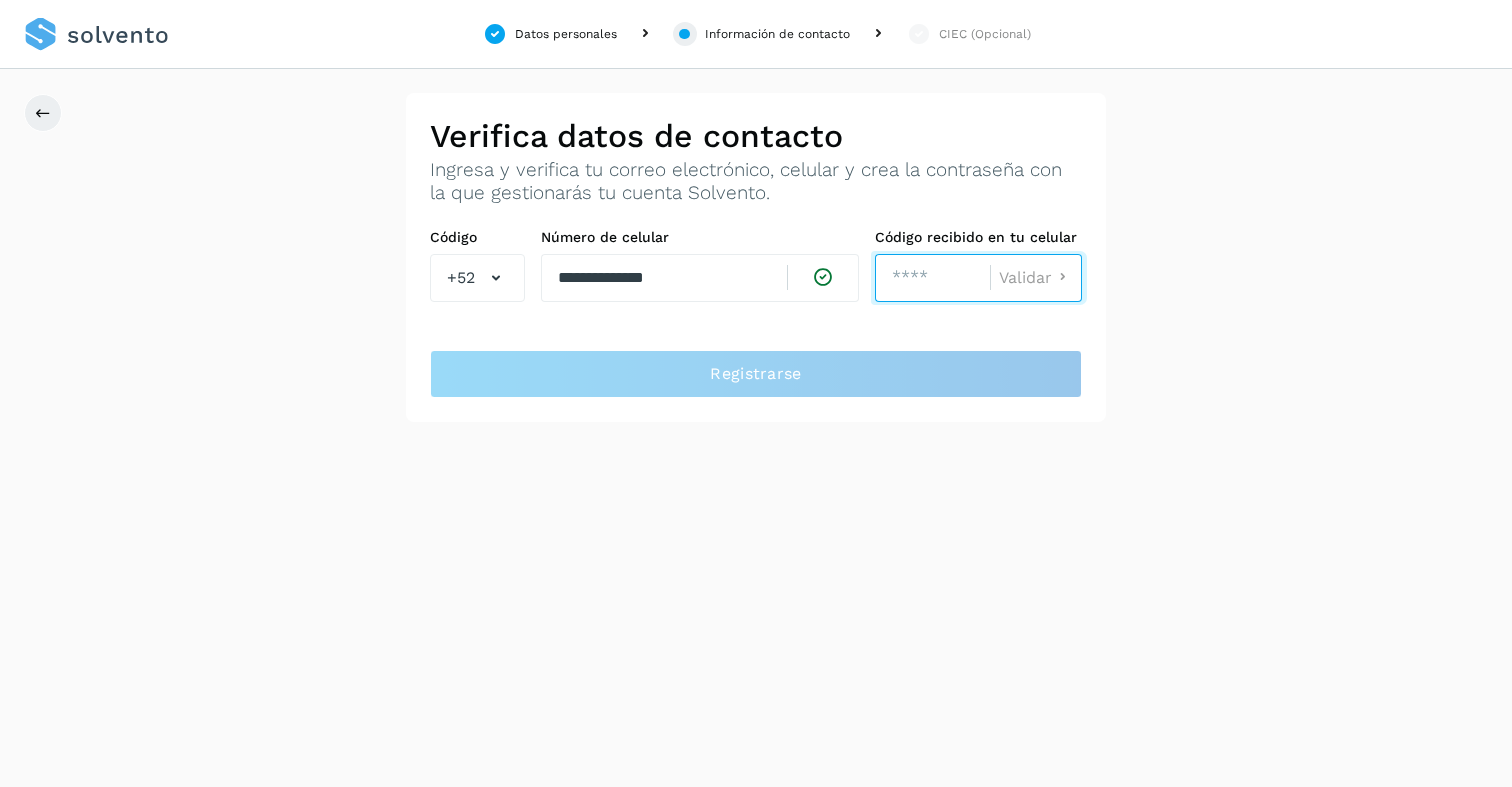 click at bounding box center (932, 278) 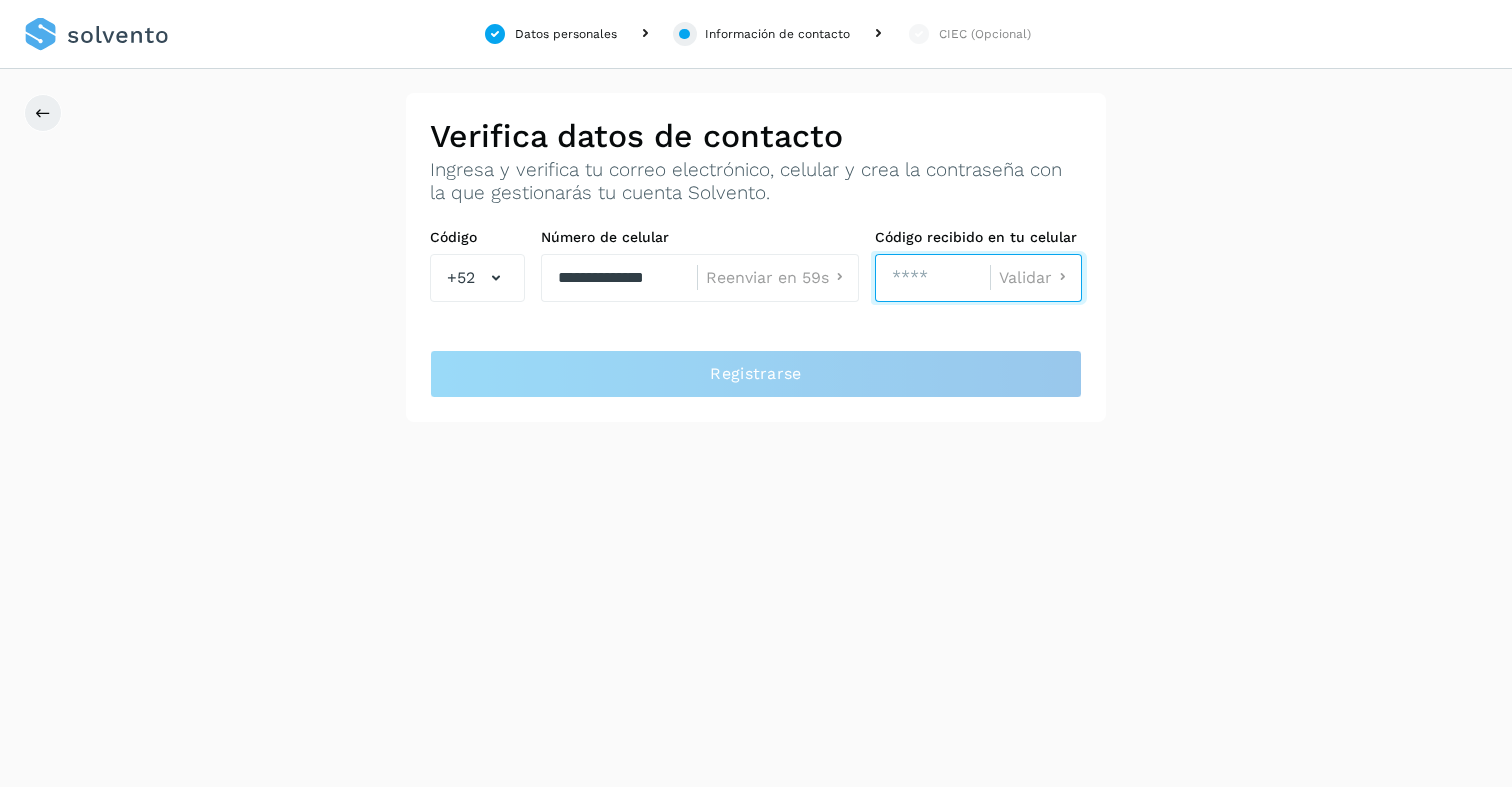 click at bounding box center [932, 278] 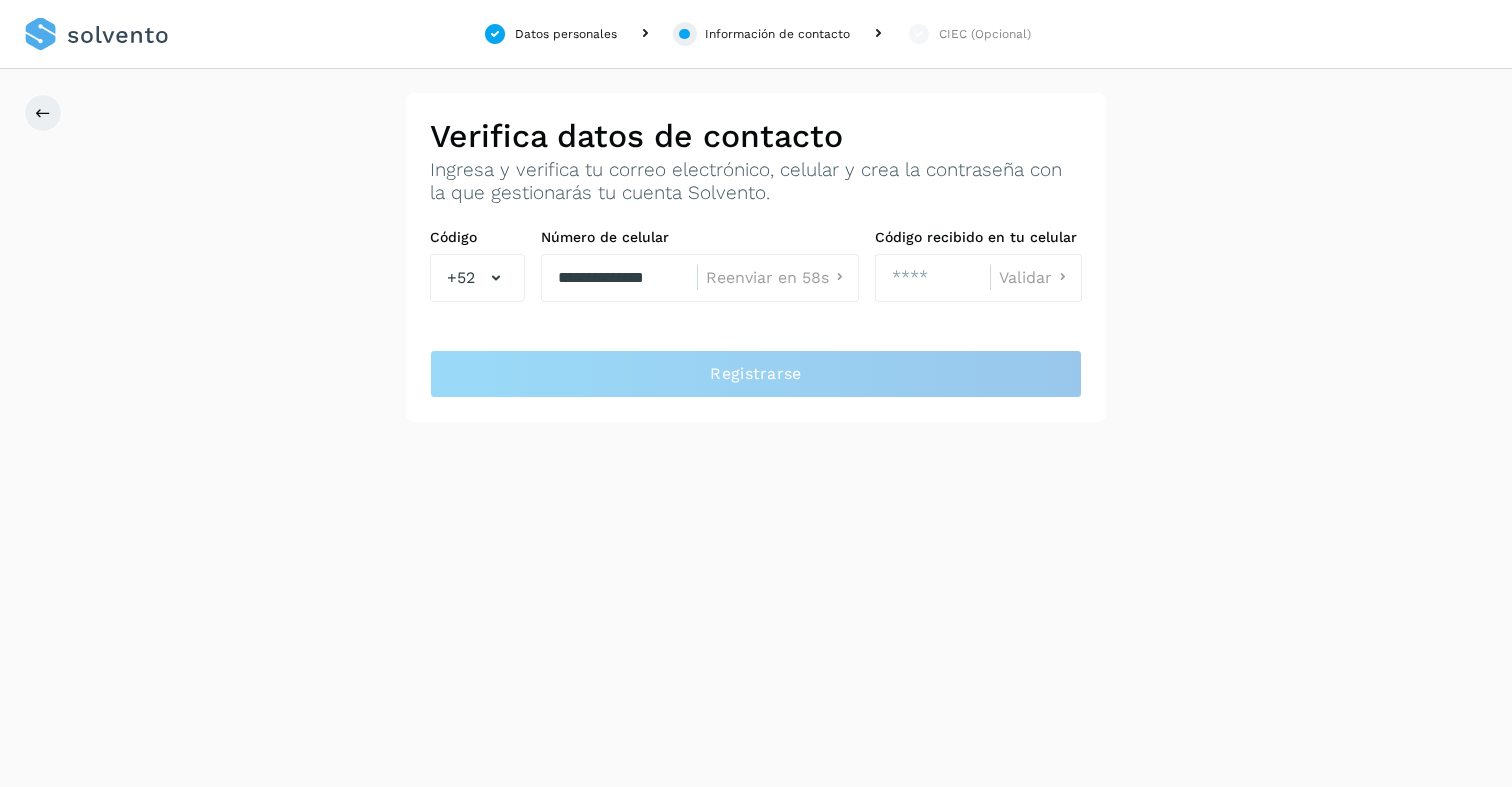 click on "Verifica datos de contacto Ingresa y verifica tu correo electrónico, celular y crea la contraseña con la que gestionarás tu cuenta Solvento. Código  +52 Número de celular  [PHONE] Reenviar en 58s Código recibido en tu celular  Validar Registrarse" 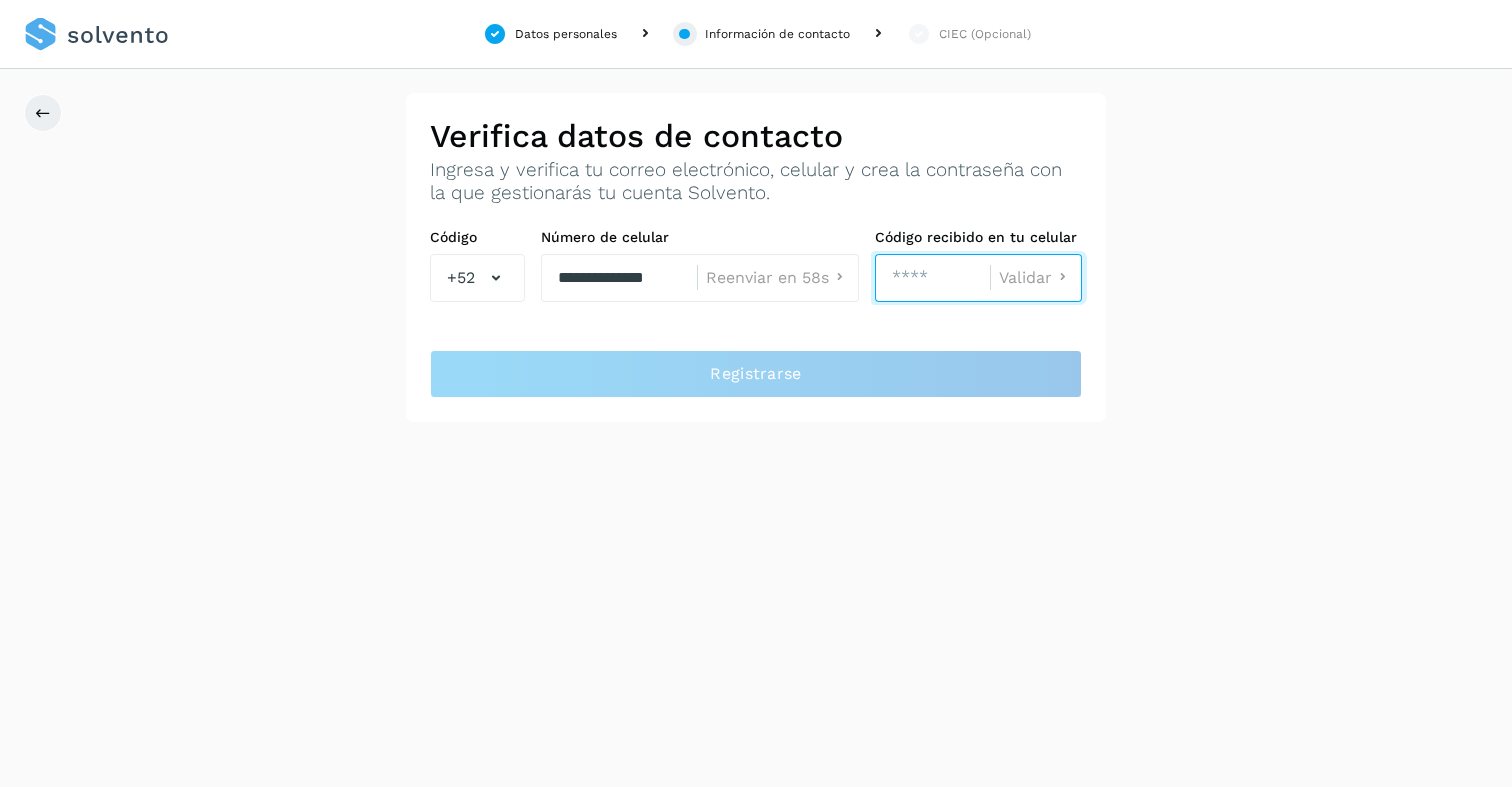 click at bounding box center (932, 278) 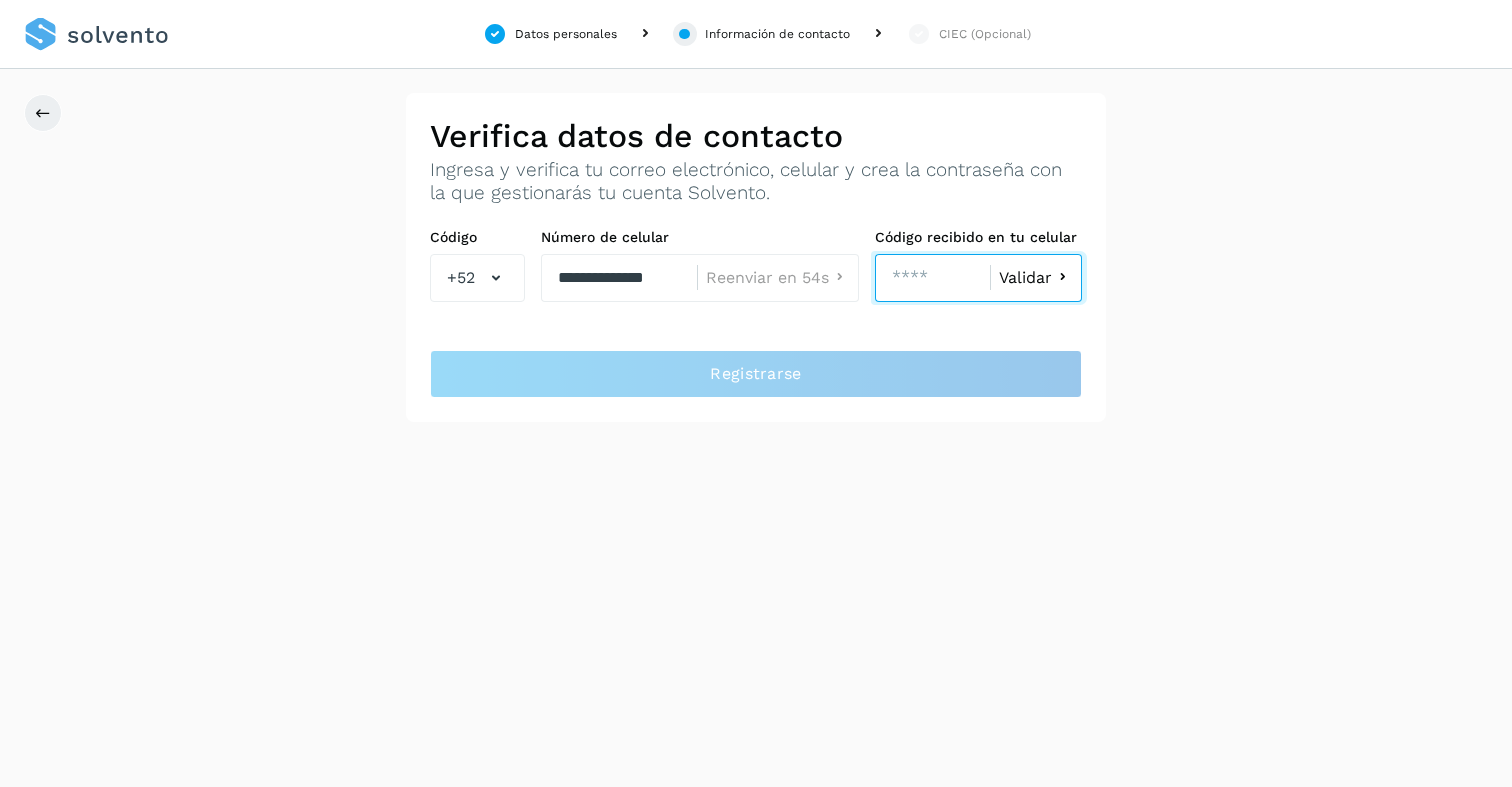 type on "****" 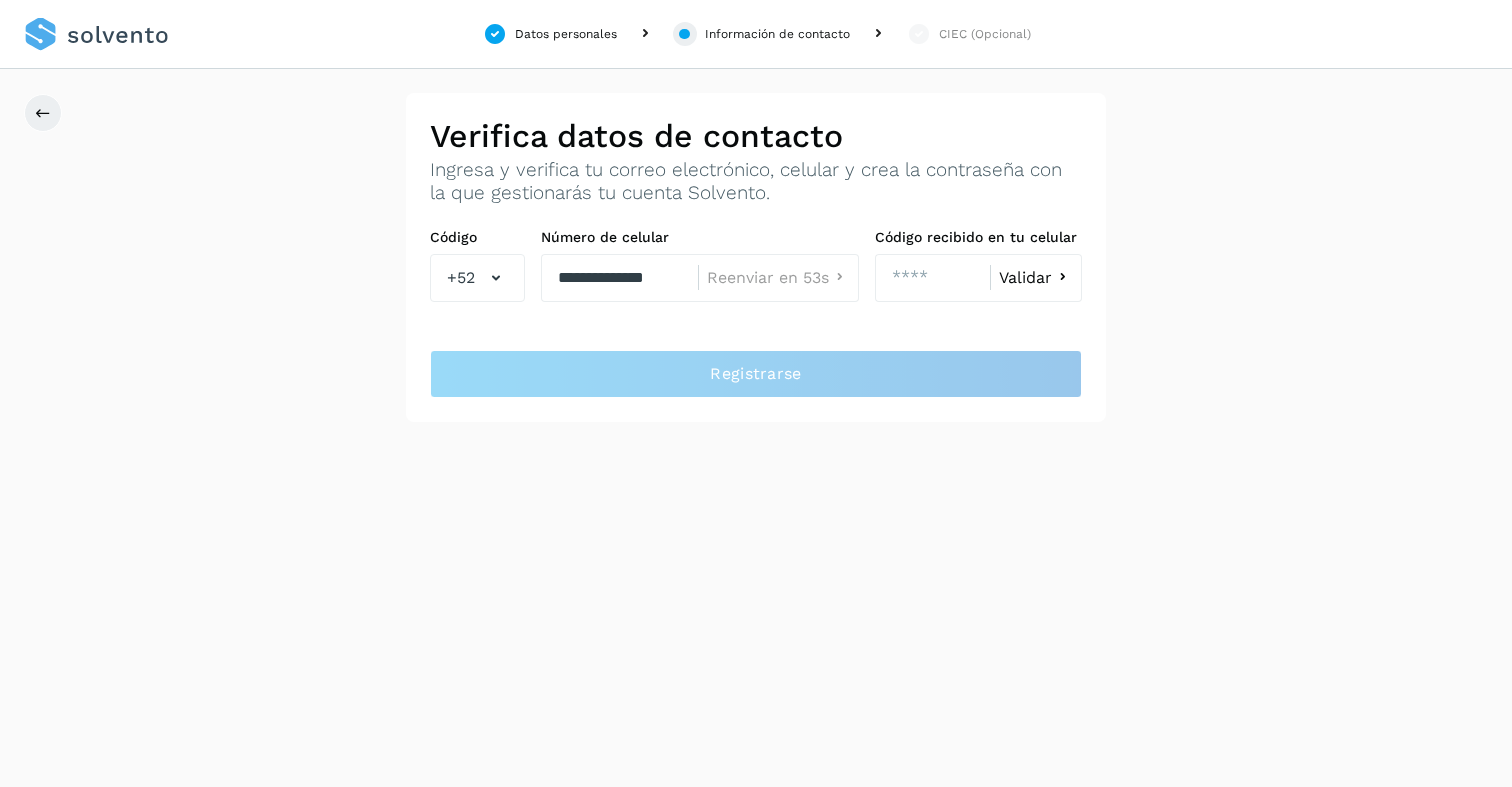 click on "Código  +52 Número de celular  [PHONE] Reenviar en 53s Código recibido en tu celular  **** Validar" at bounding box center (756, 277) 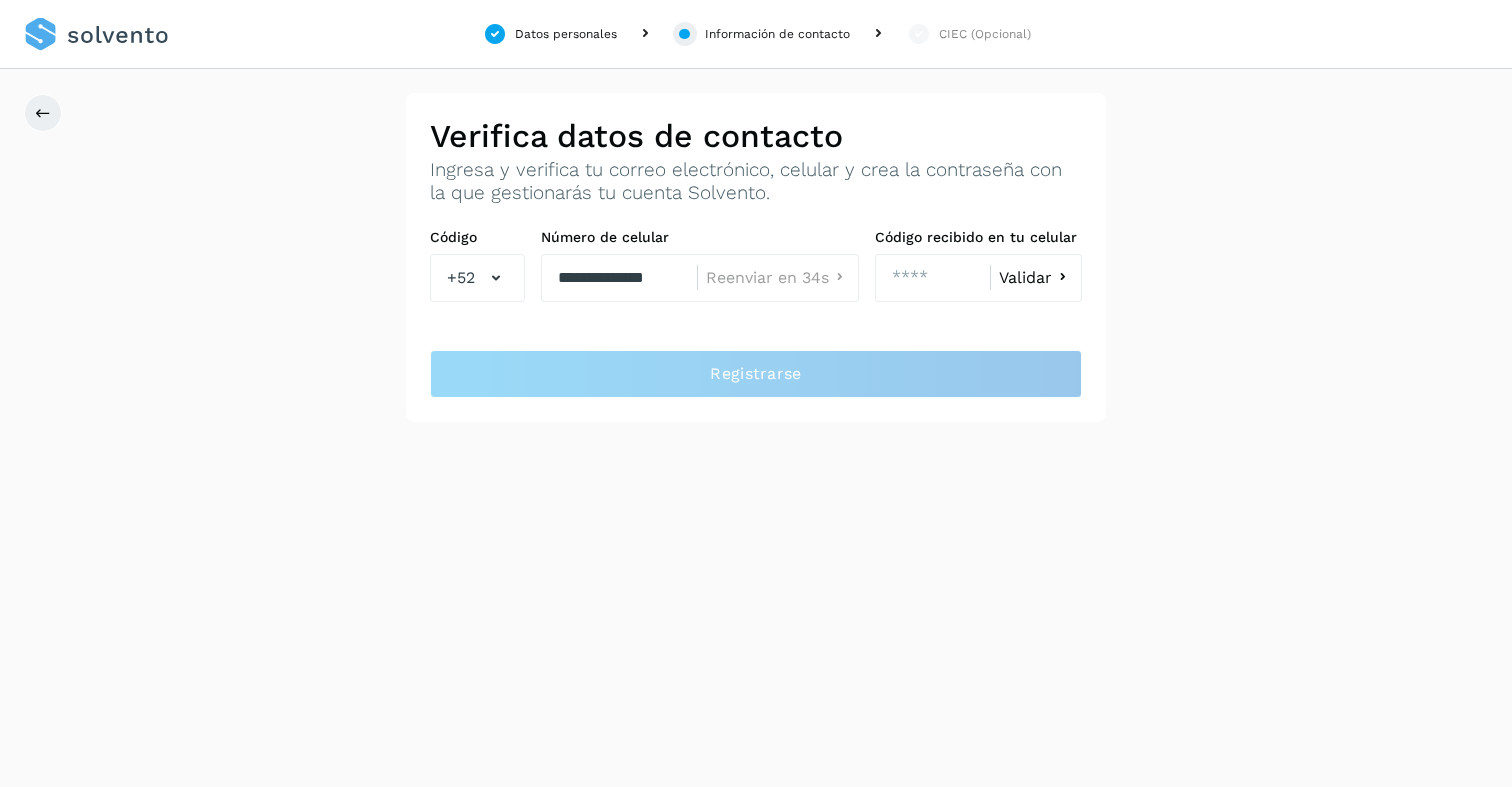 click on "Validar" 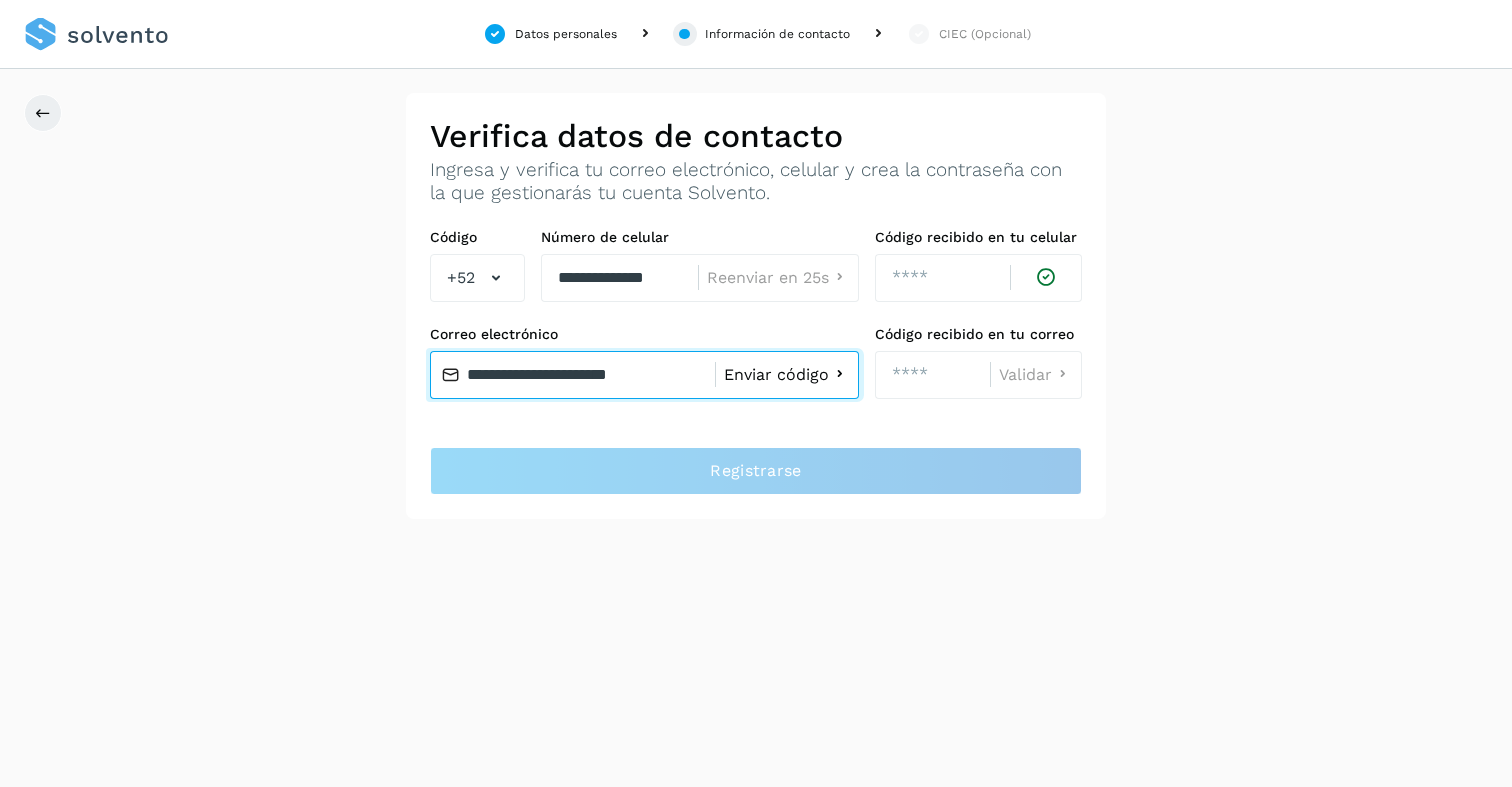 type on "**********" 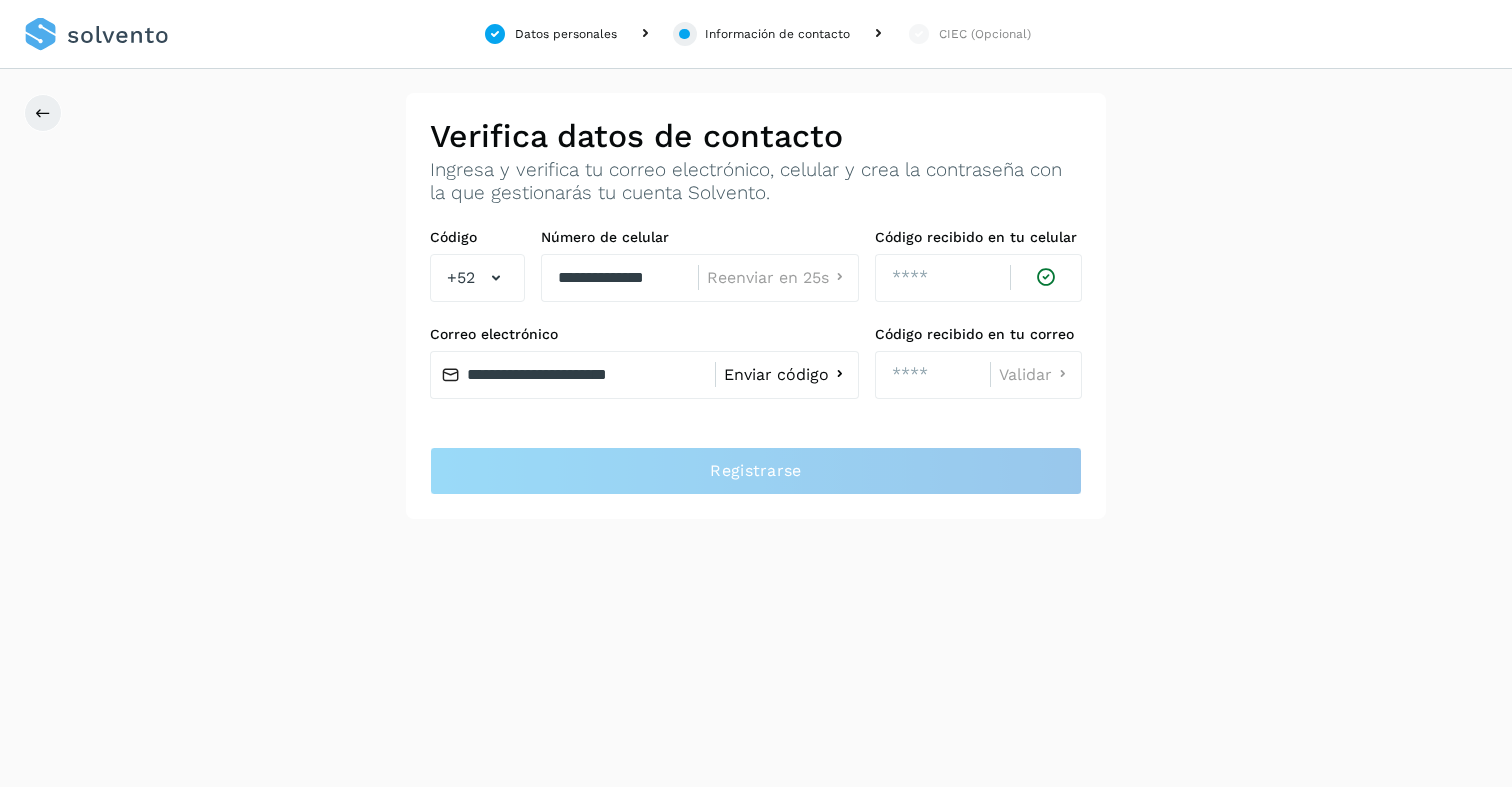 click on "Enviar código" 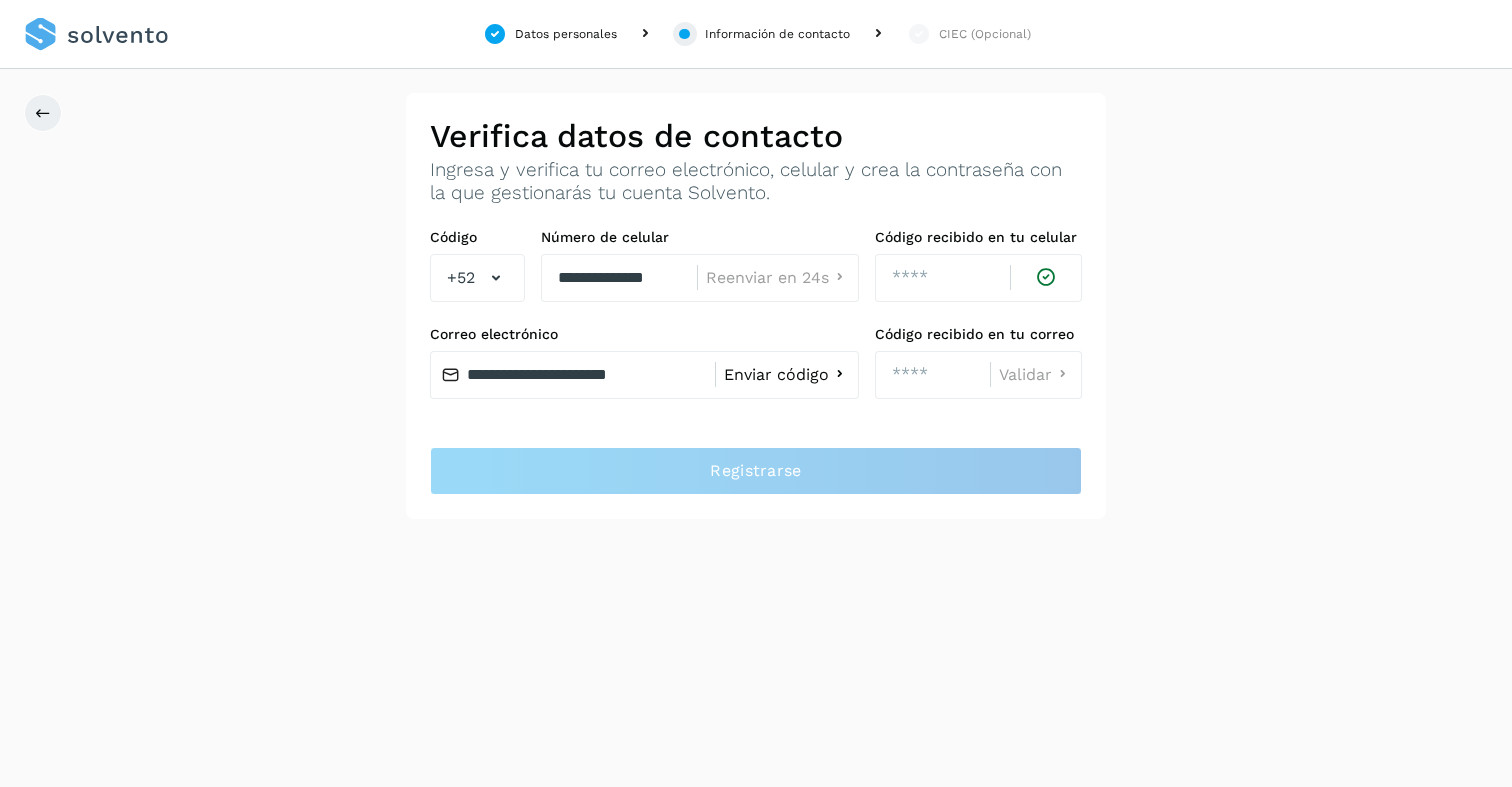 click on "Enviar código" 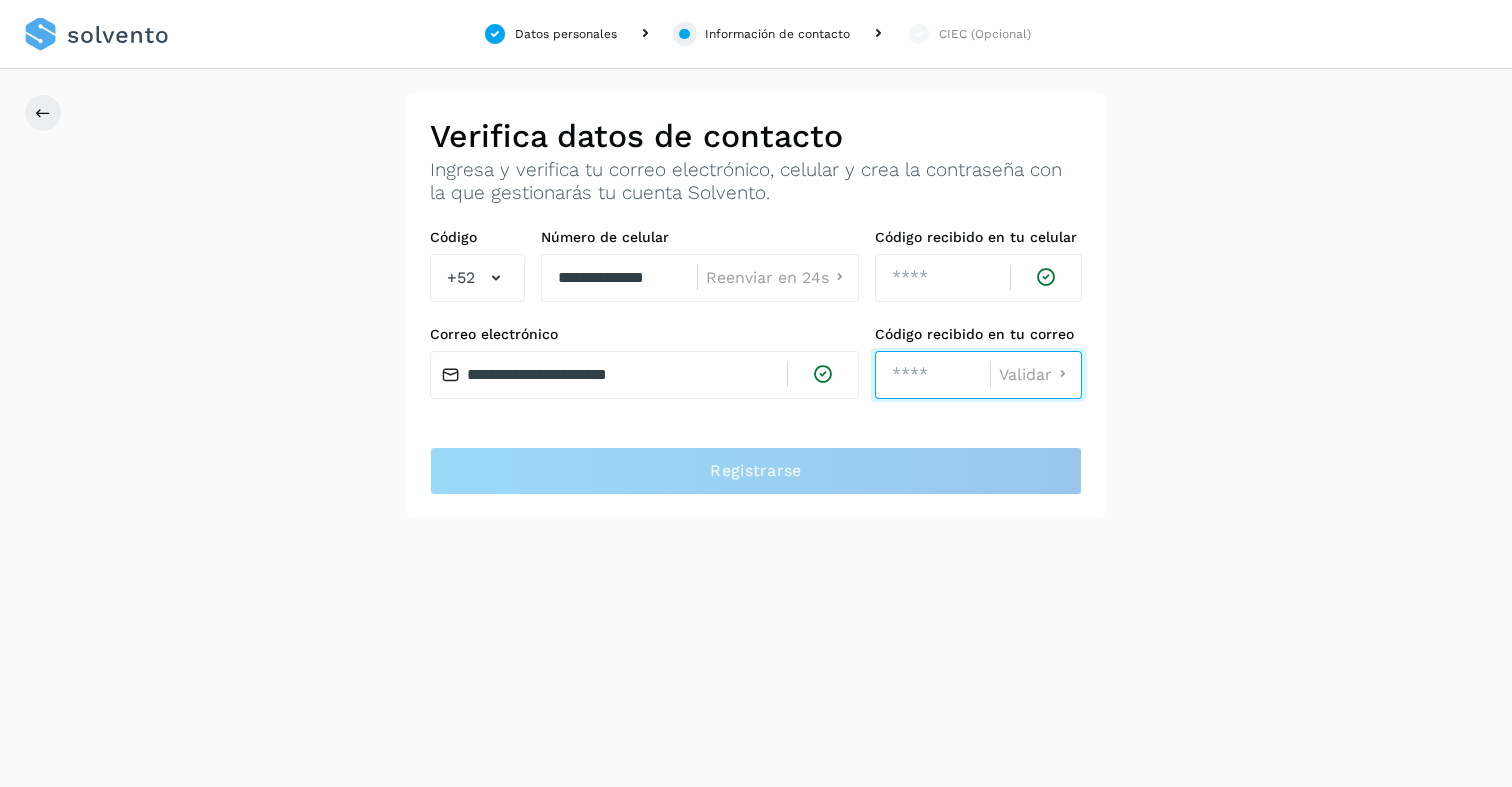 click at bounding box center (932, 375) 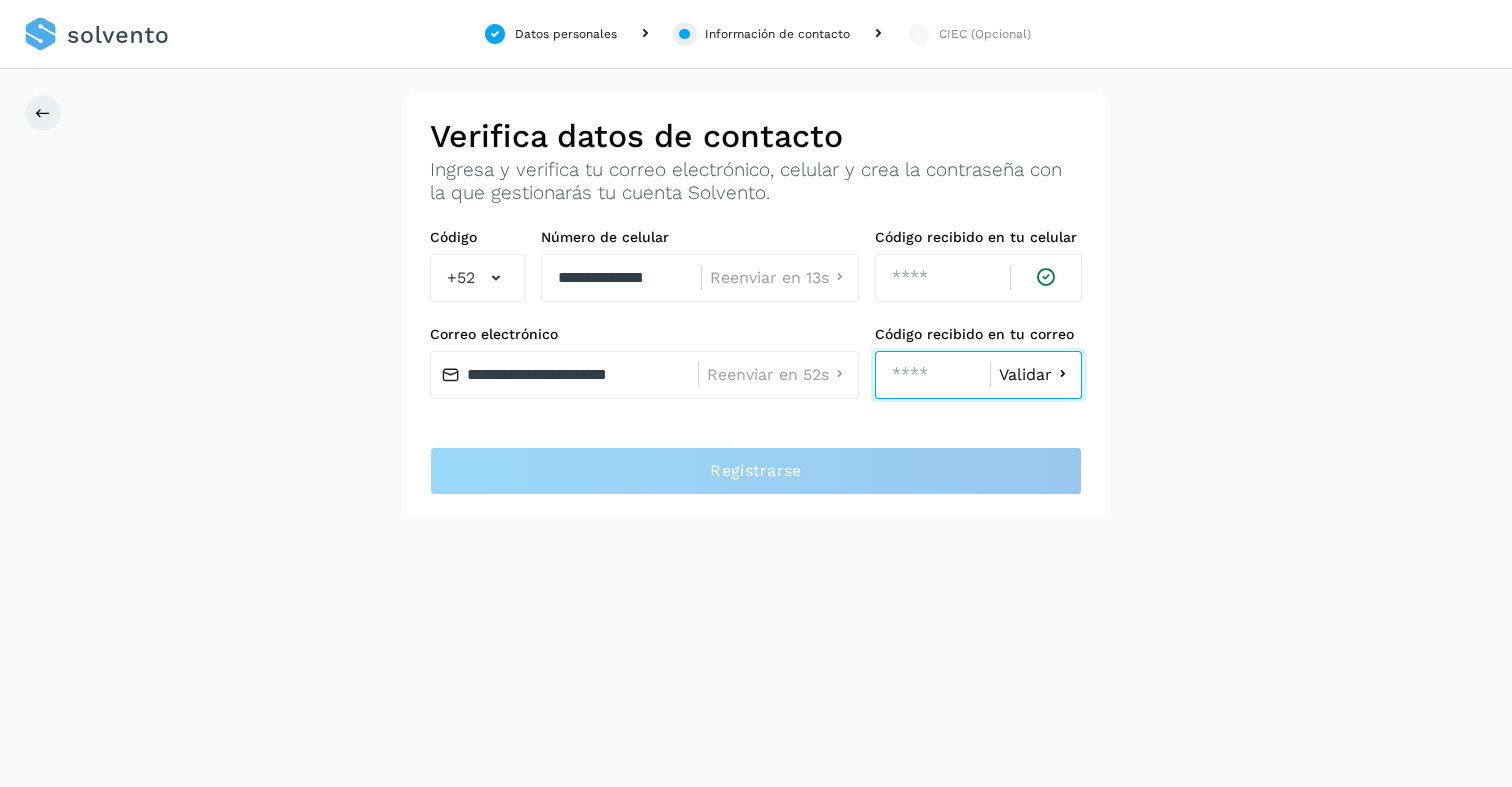 type on "****" 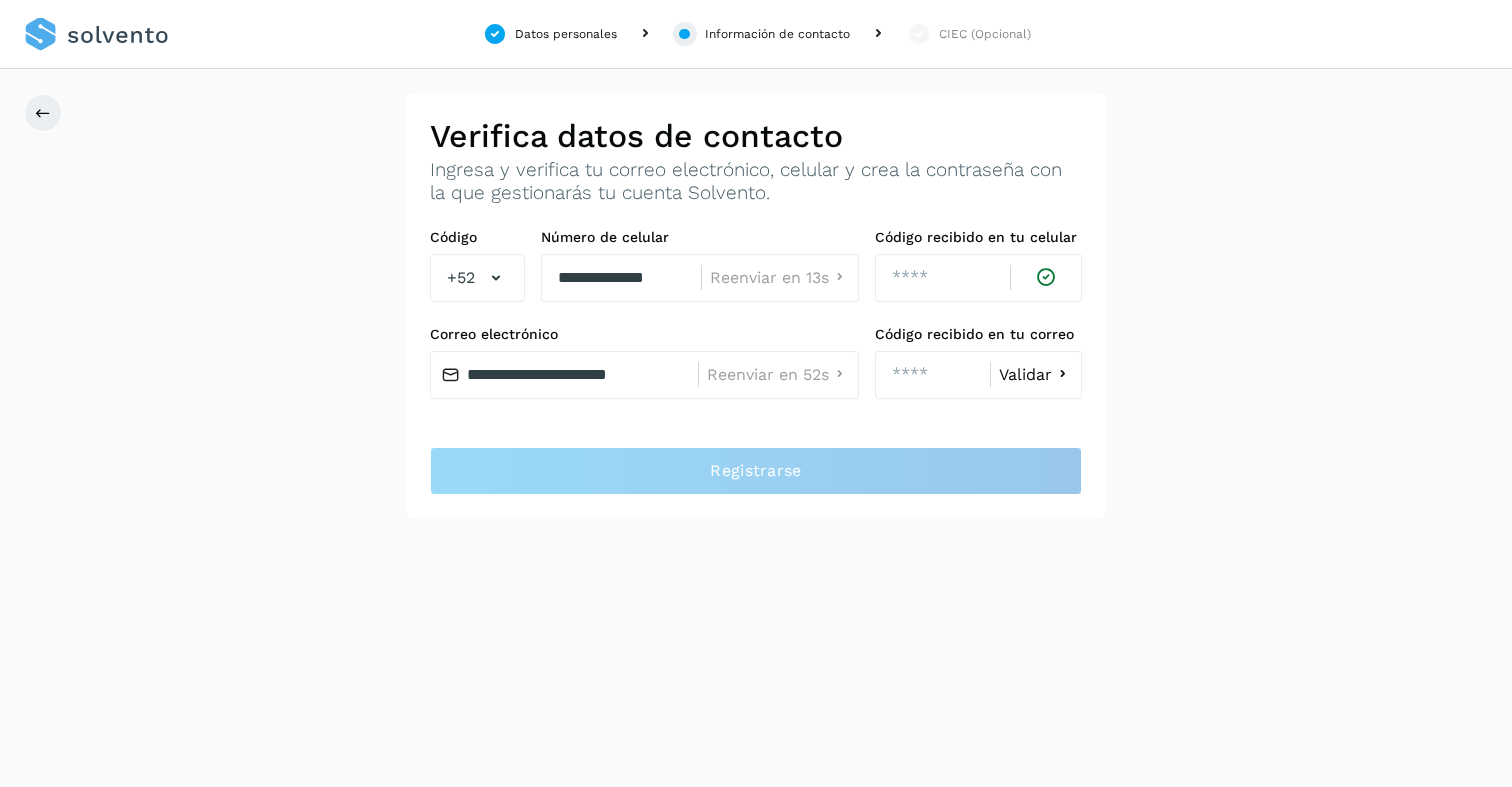 click on "Verifica datos de contacto Ingresa y verifica tu correo electrónico, celular y crea la contraseña con la que gestionarás tu cuenta Solvento. Código  +52 Número de celular  [PHONE] Reenviar en 13s Código recibido en tu celular  **** Correo electrónico  [EMAIL] Reenviar en 52s Código recibido en tu correo  **** Validar Registrarse" 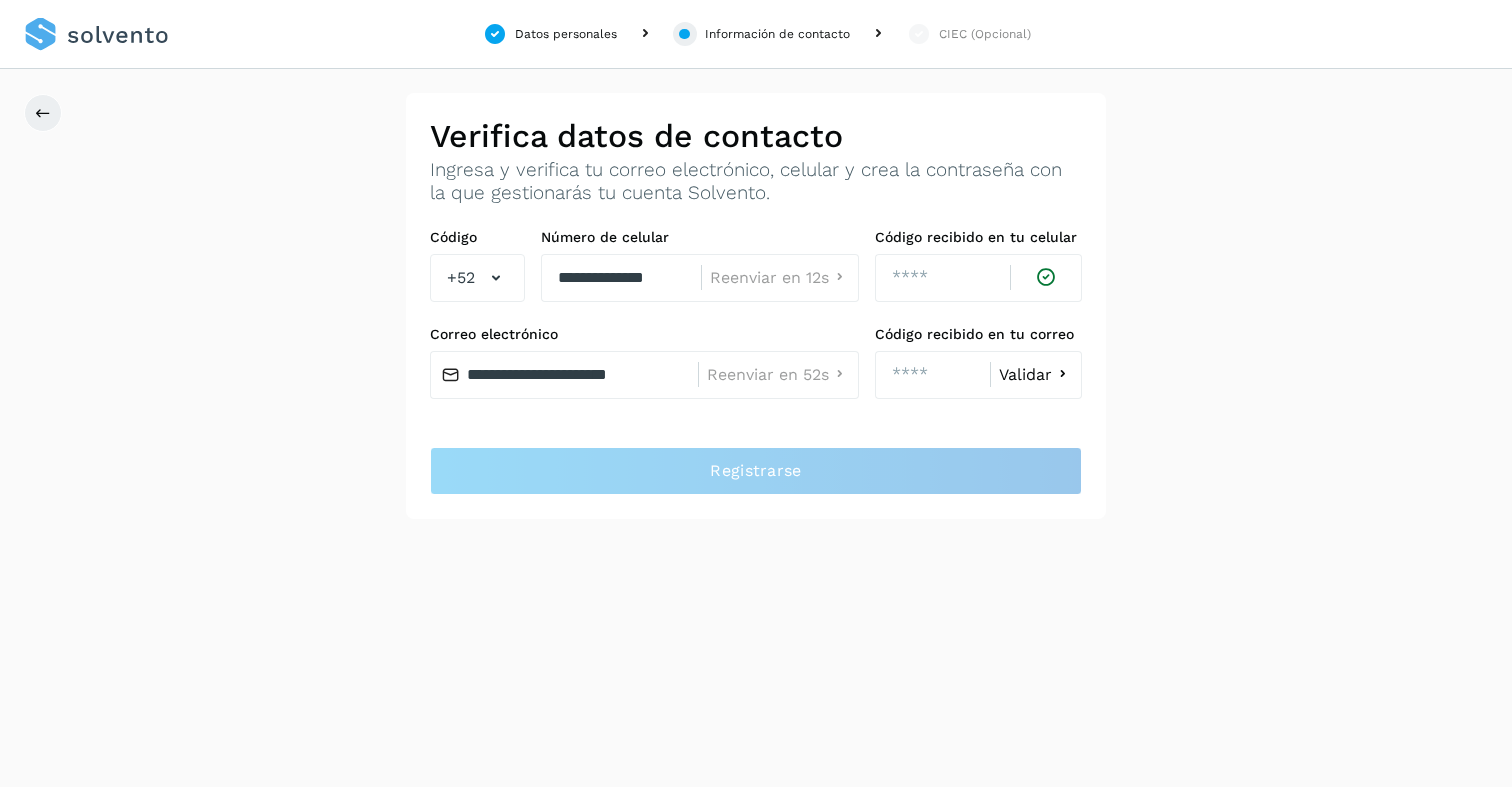 click on "Validar" 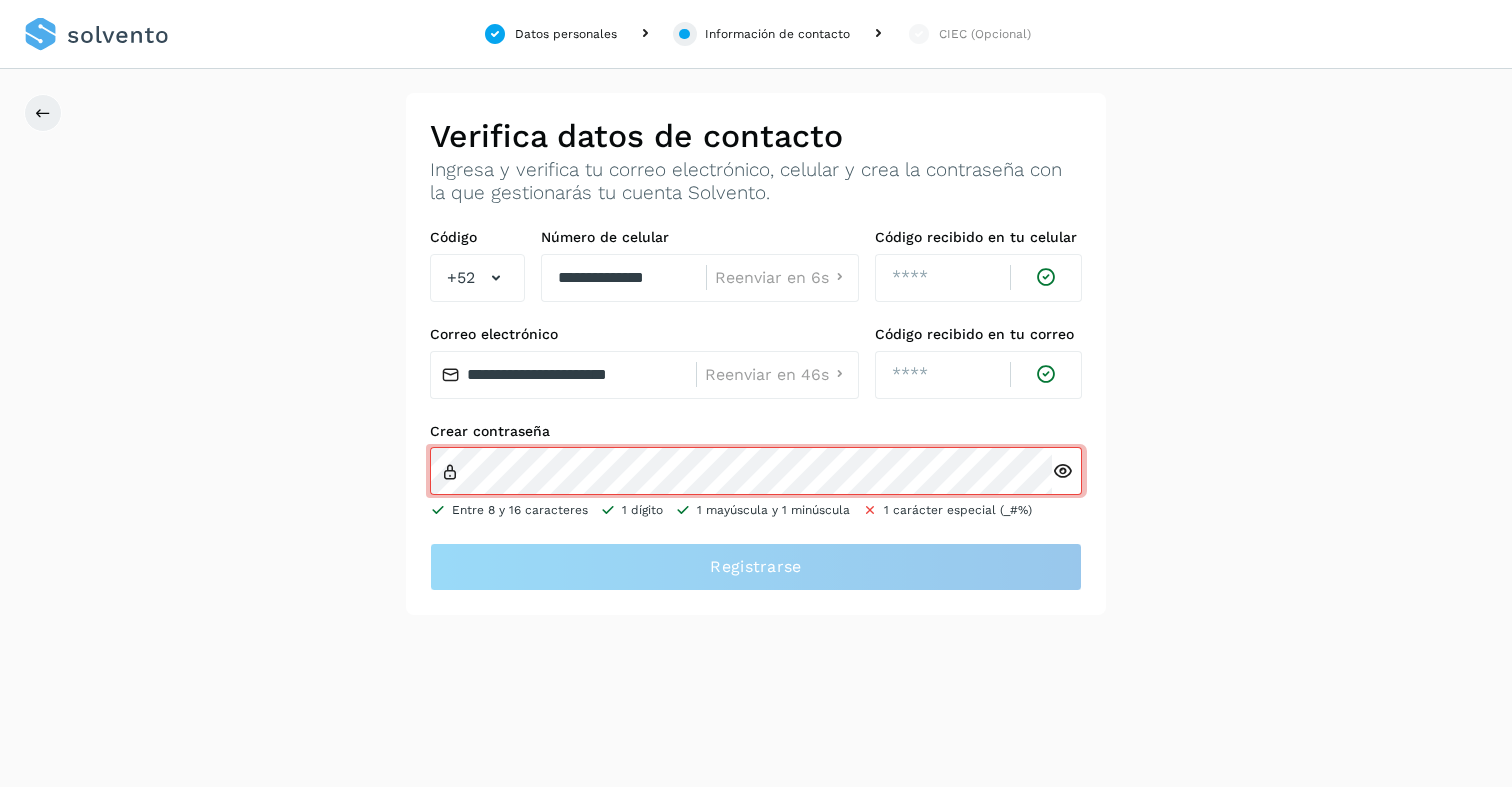 click at bounding box center (1062, 471) 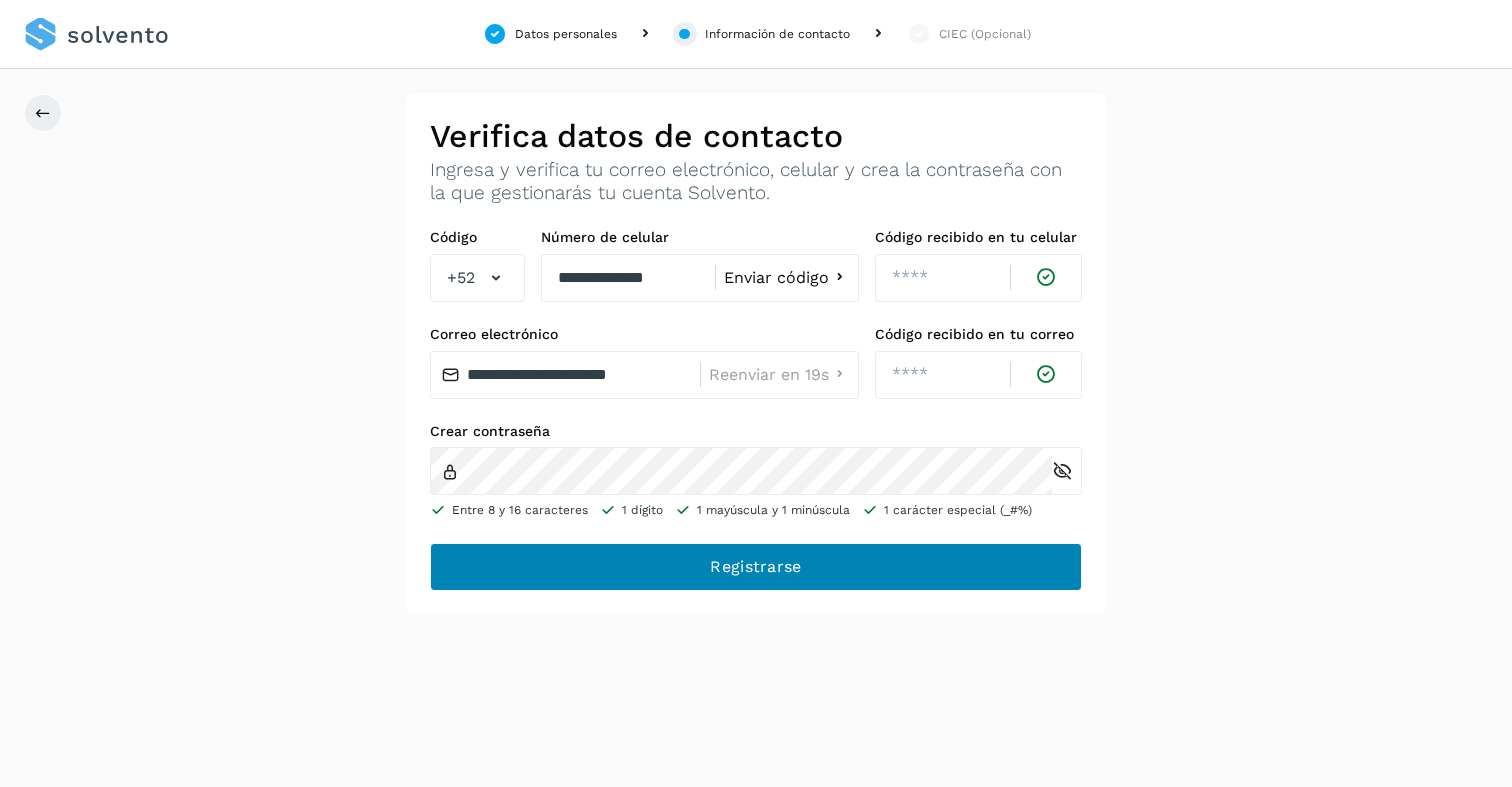 click on "Registrarse" 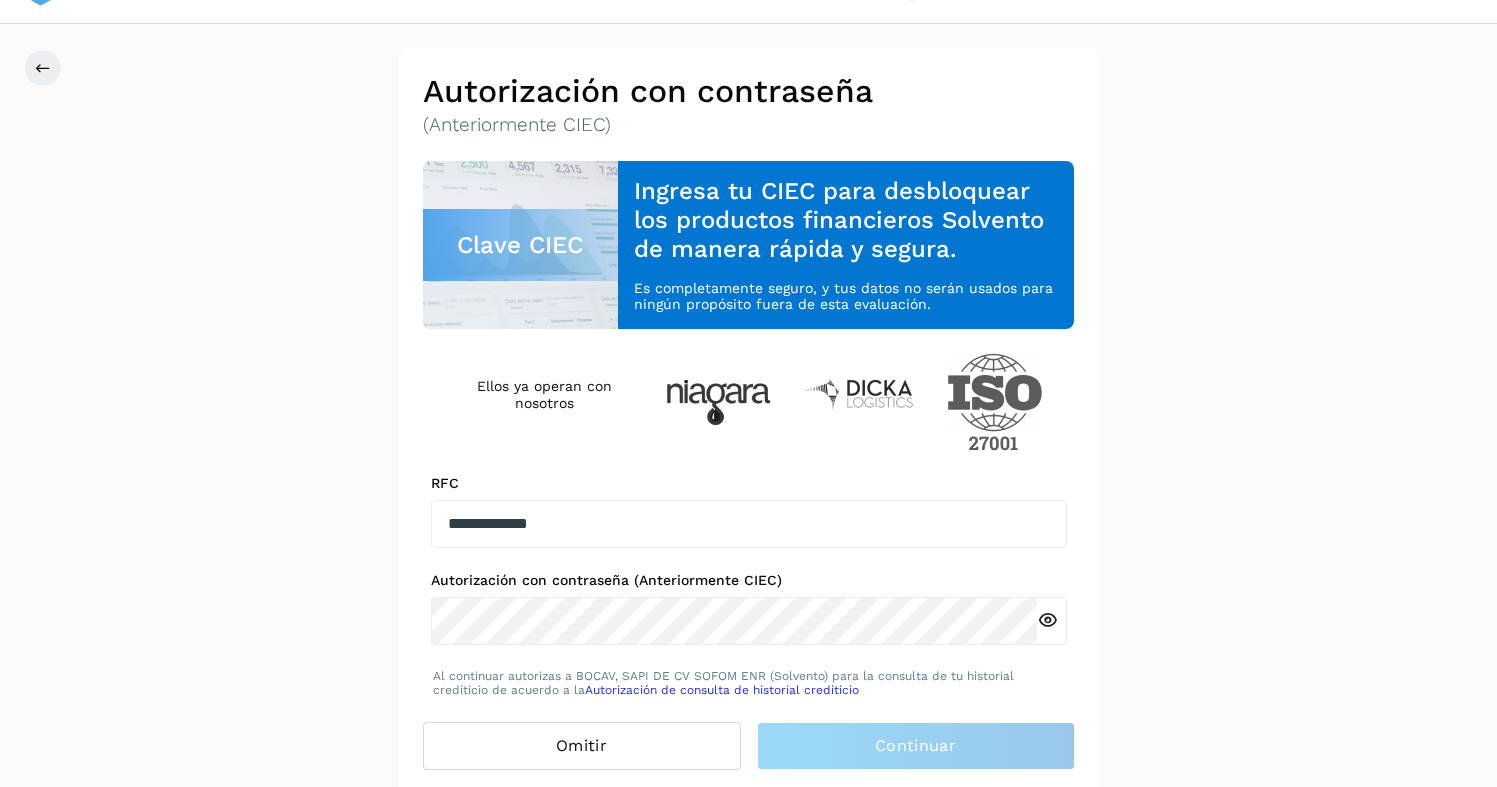 scroll, scrollTop: 44, scrollLeft: 0, axis: vertical 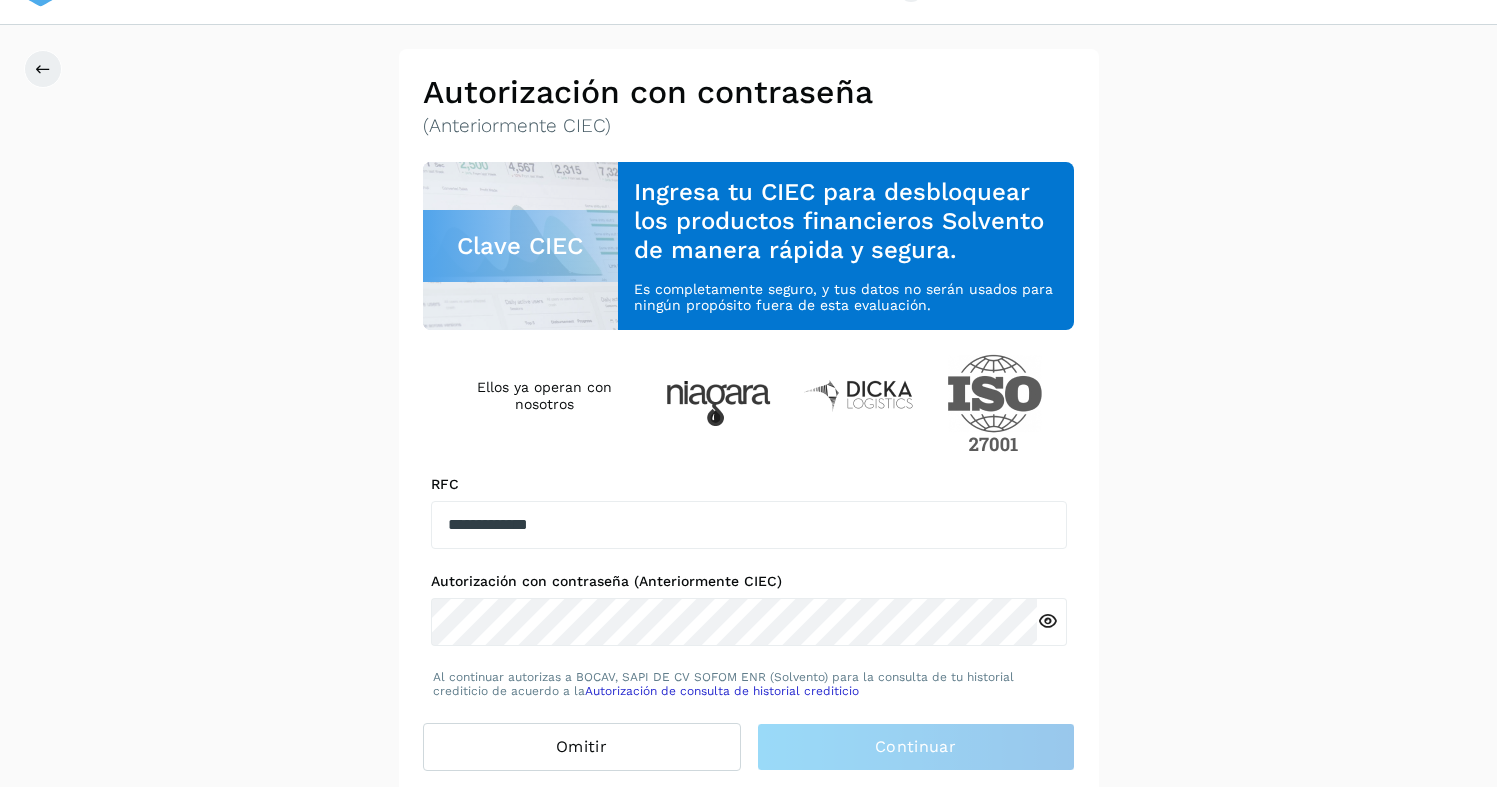 click on "Clave CIEC Ingresa tu CIEC para desbloquear los productos financieros Solvento de manera rápida y segura. Es completamente seguro, y tus datos no serán usados para ningún propósito fuera de esta evaluación. Ellos ya operan con nosotros RFC  [RFC]  Autorización con contraseña (Anteriormente CIEC)  Al continuar autorizas a BOCAV, SAPI DE CV SOFOM ENR (Solvento) para la consulta de tu historial crediticio de acuerdo a la  Autorización de consulta de historial crediticio" at bounding box center [749, 430] 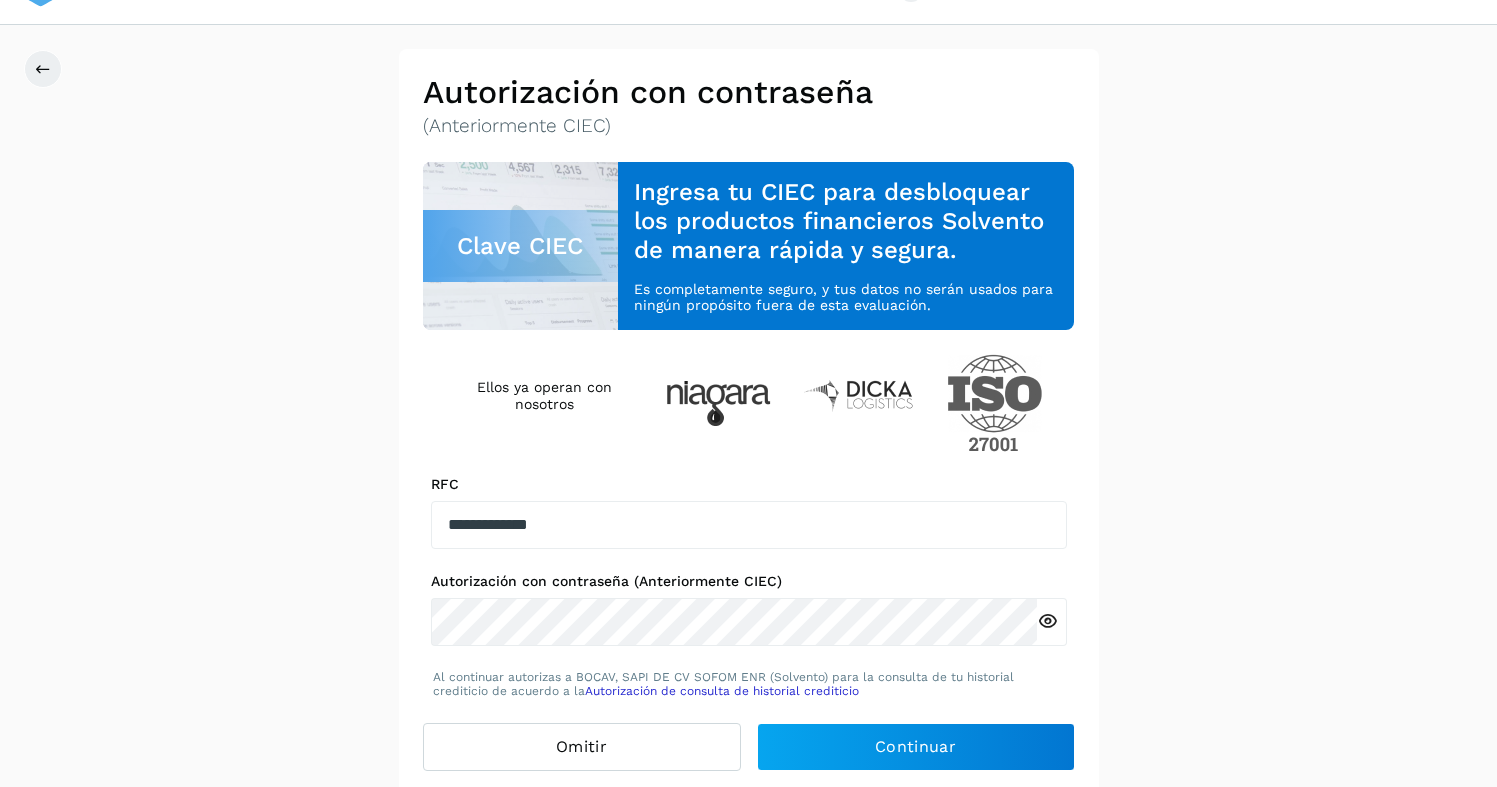 click at bounding box center [1047, 621] 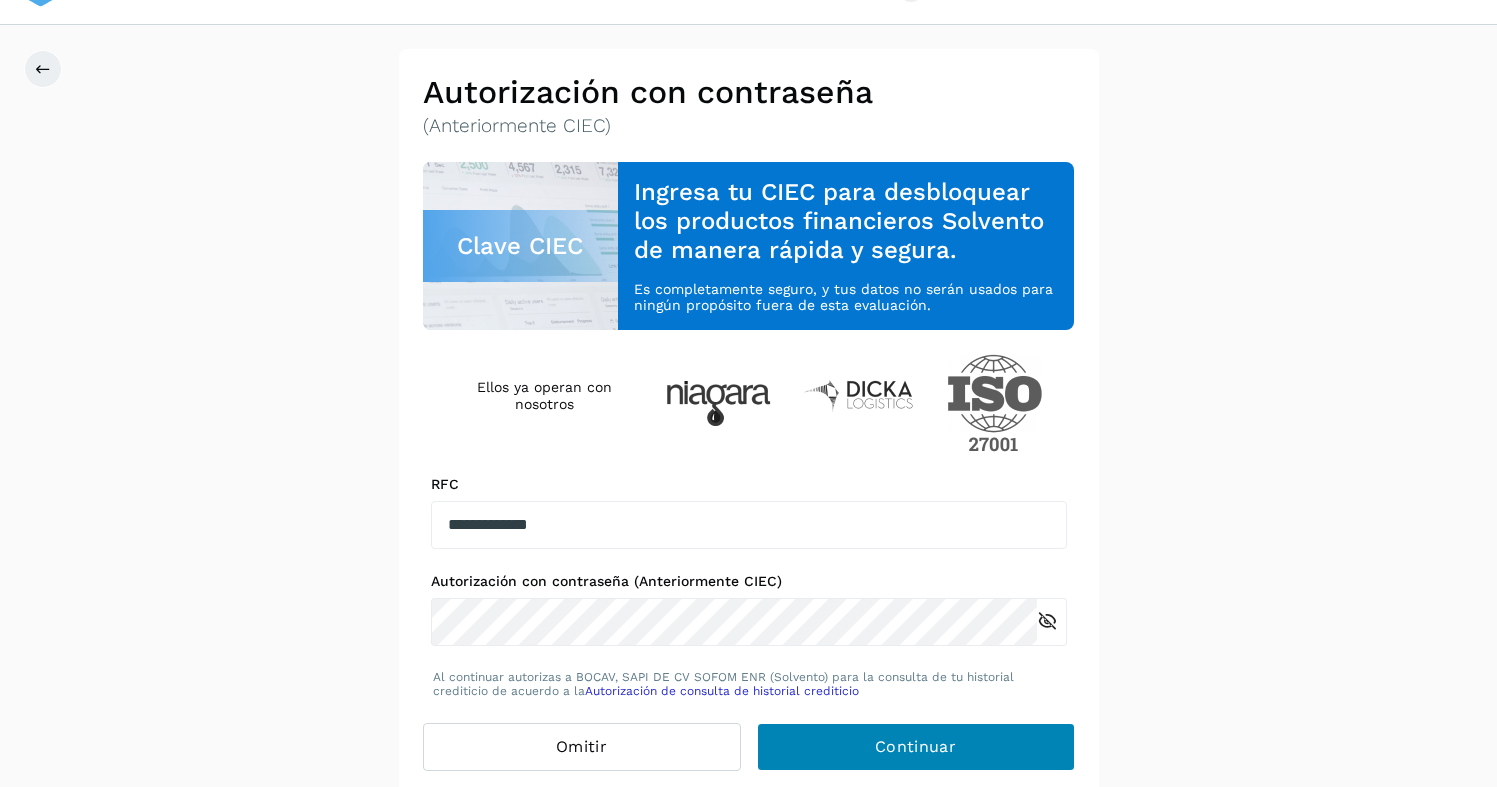click on "Continuar" at bounding box center (916, 747) 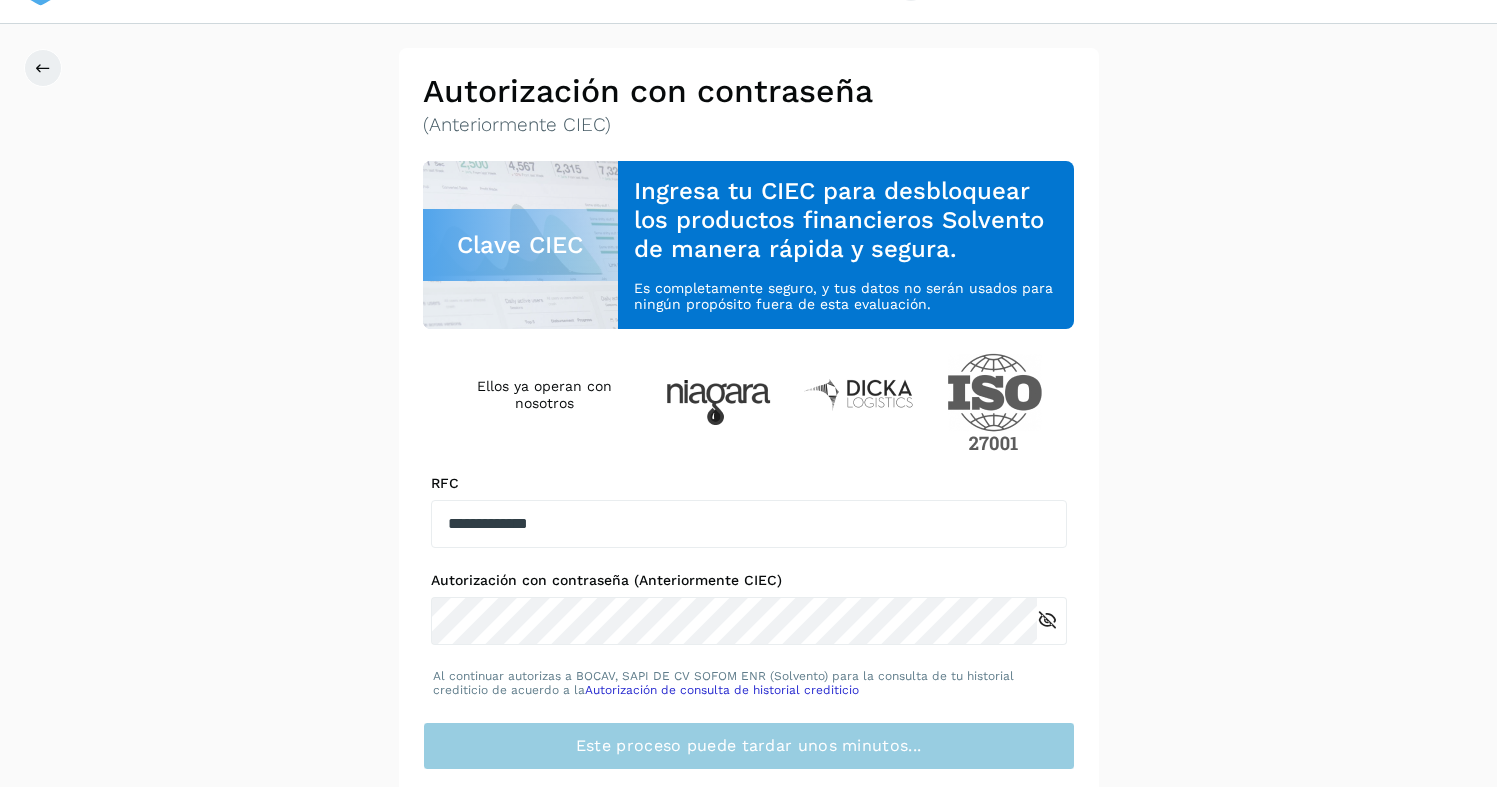 scroll, scrollTop: 44, scrollLeft: 0, axis: vertical 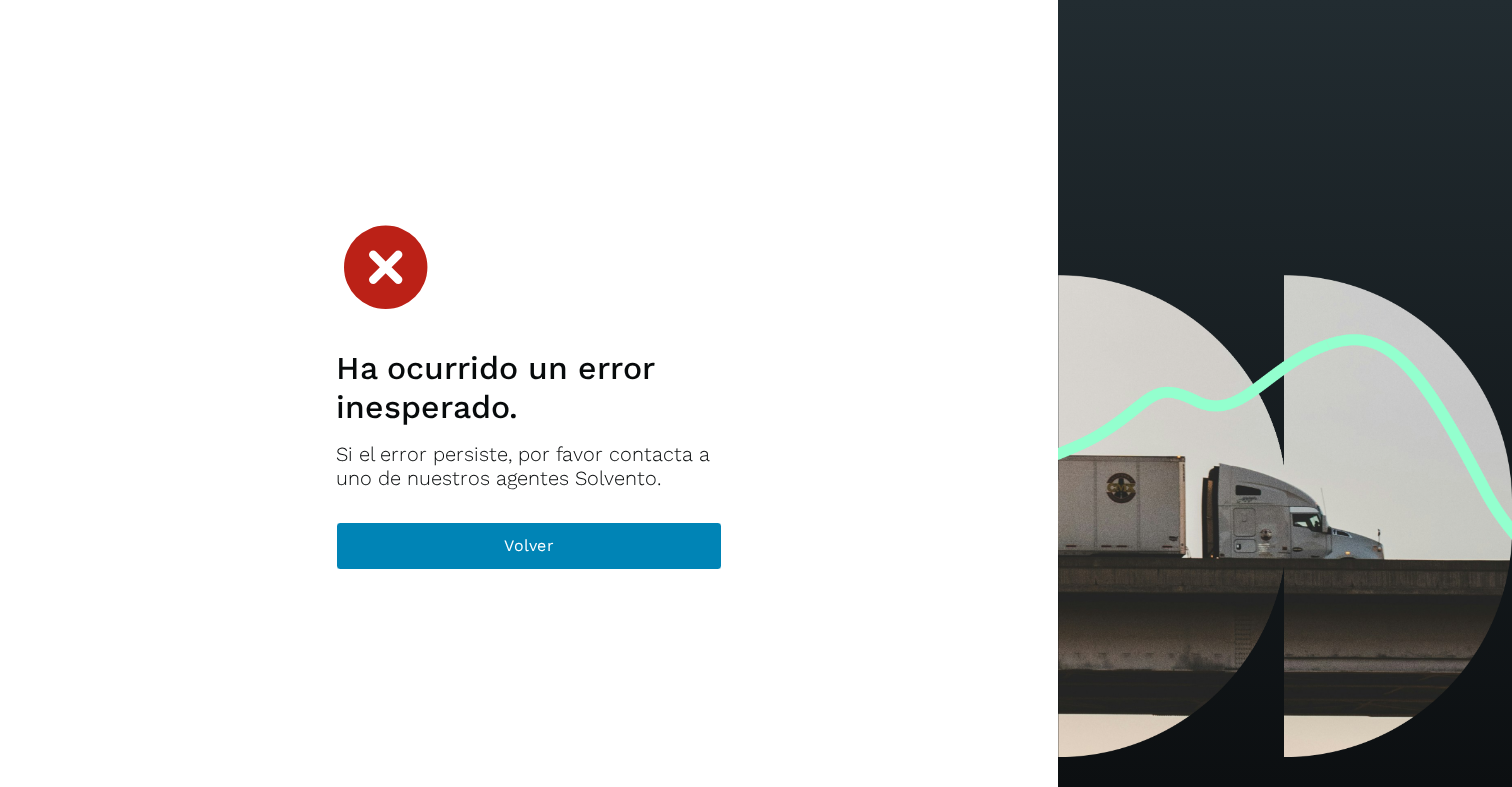 click on "Volver" at bounding box center [529, 546] 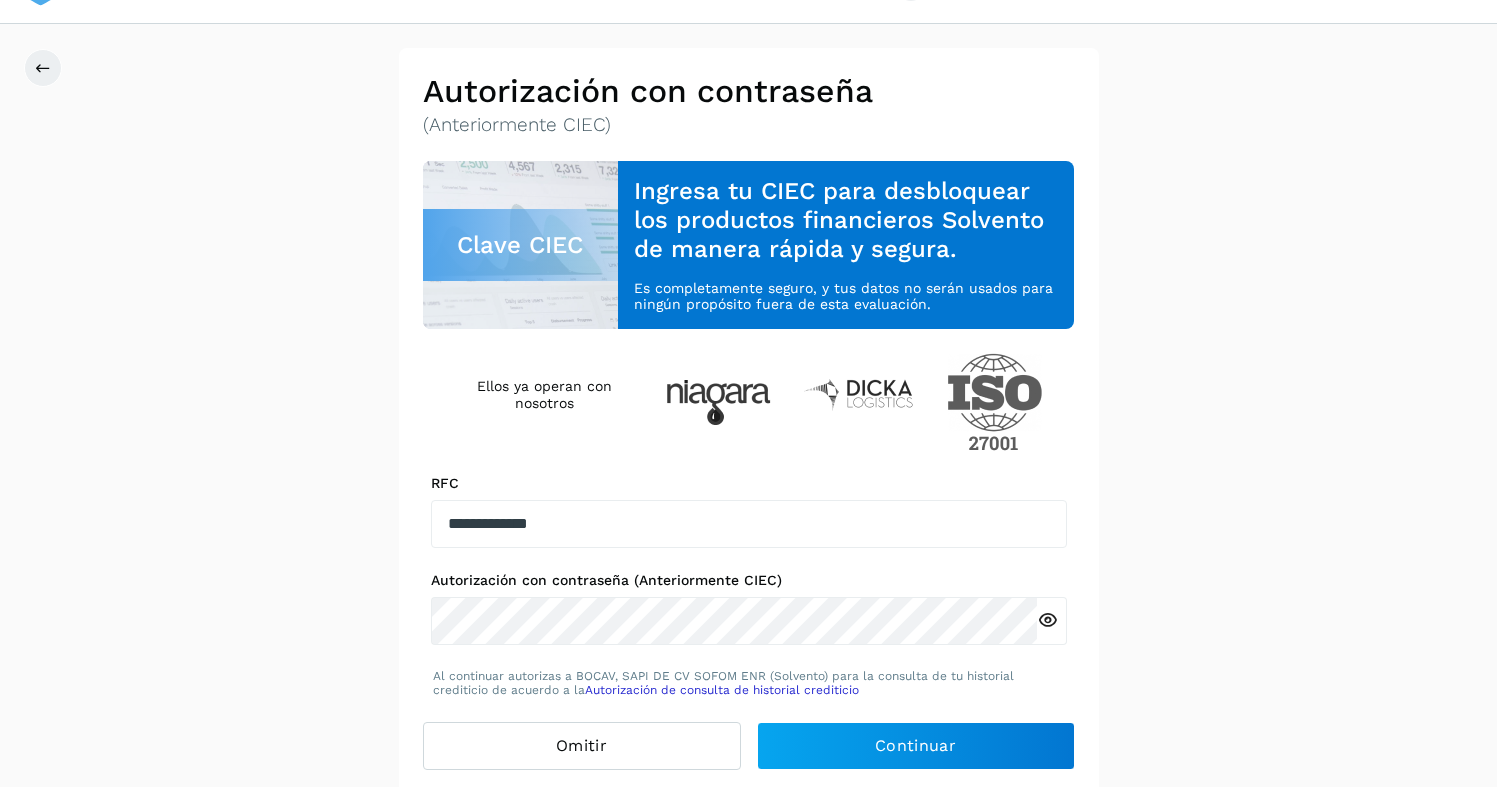 scroll, scrollTop: 44, scrollLeft: 0, axis: vertical 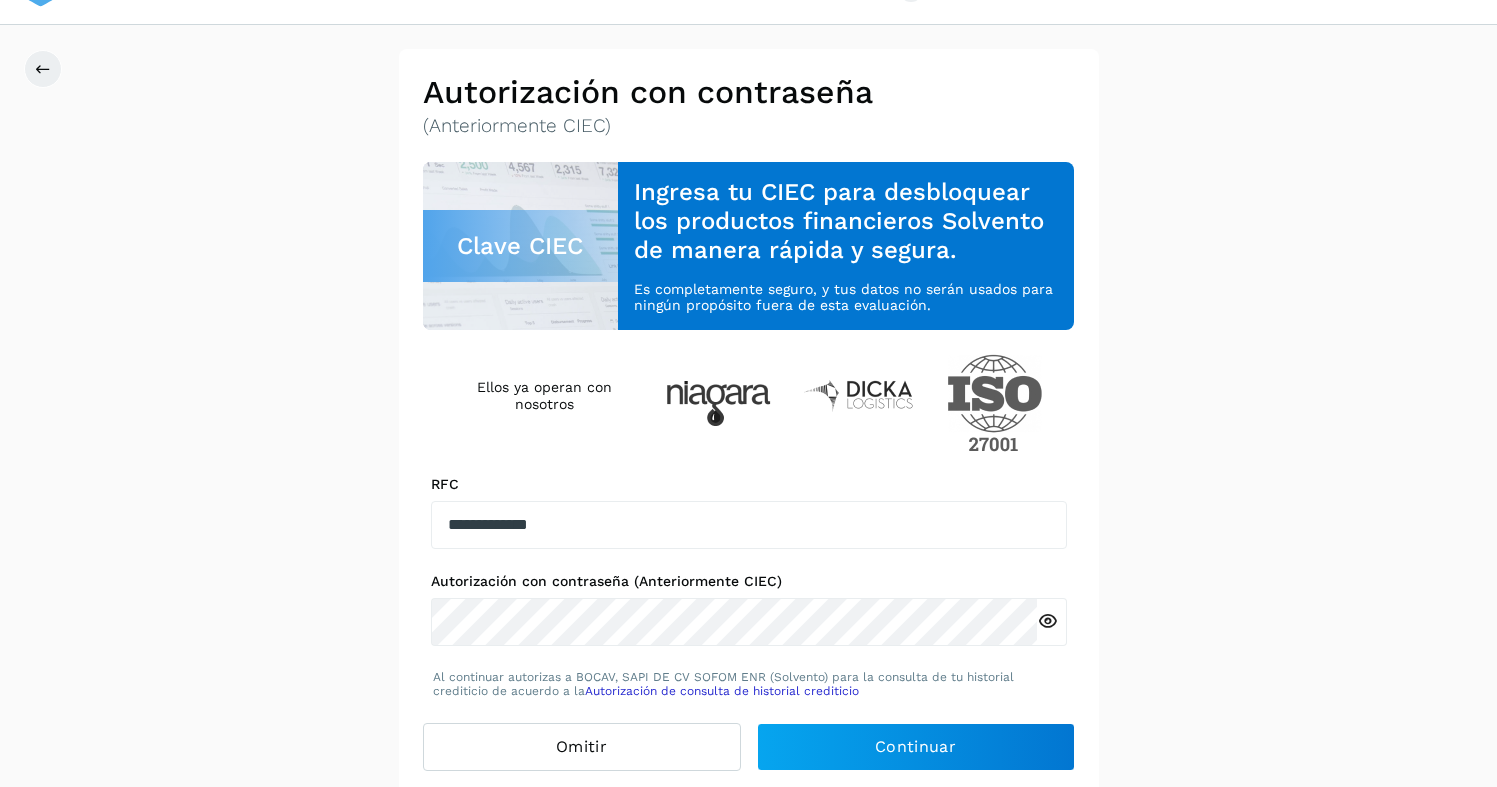 click at bounding box center (1047, 621) 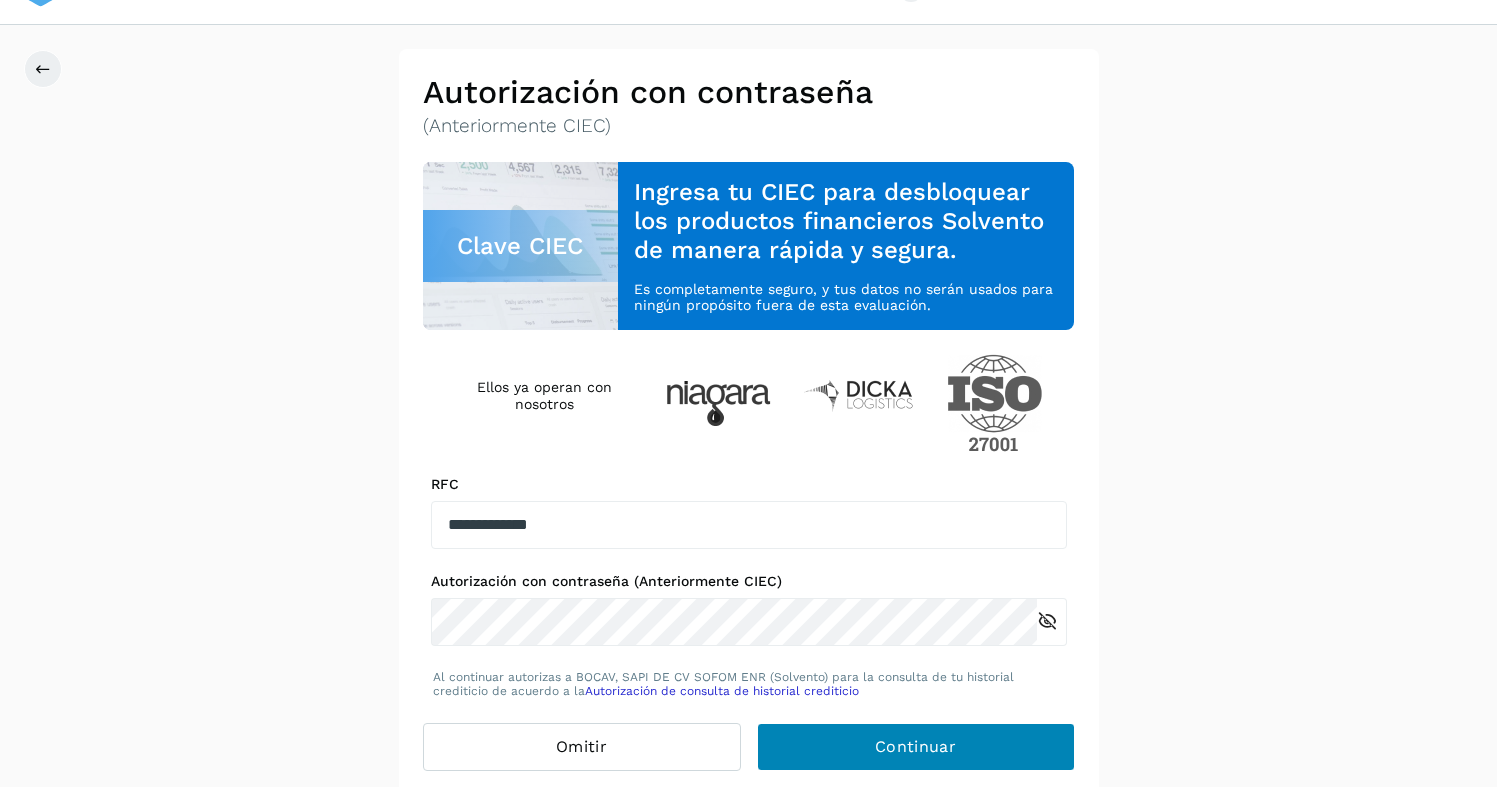 click on "Continuar" at bounding box center [916, 747] 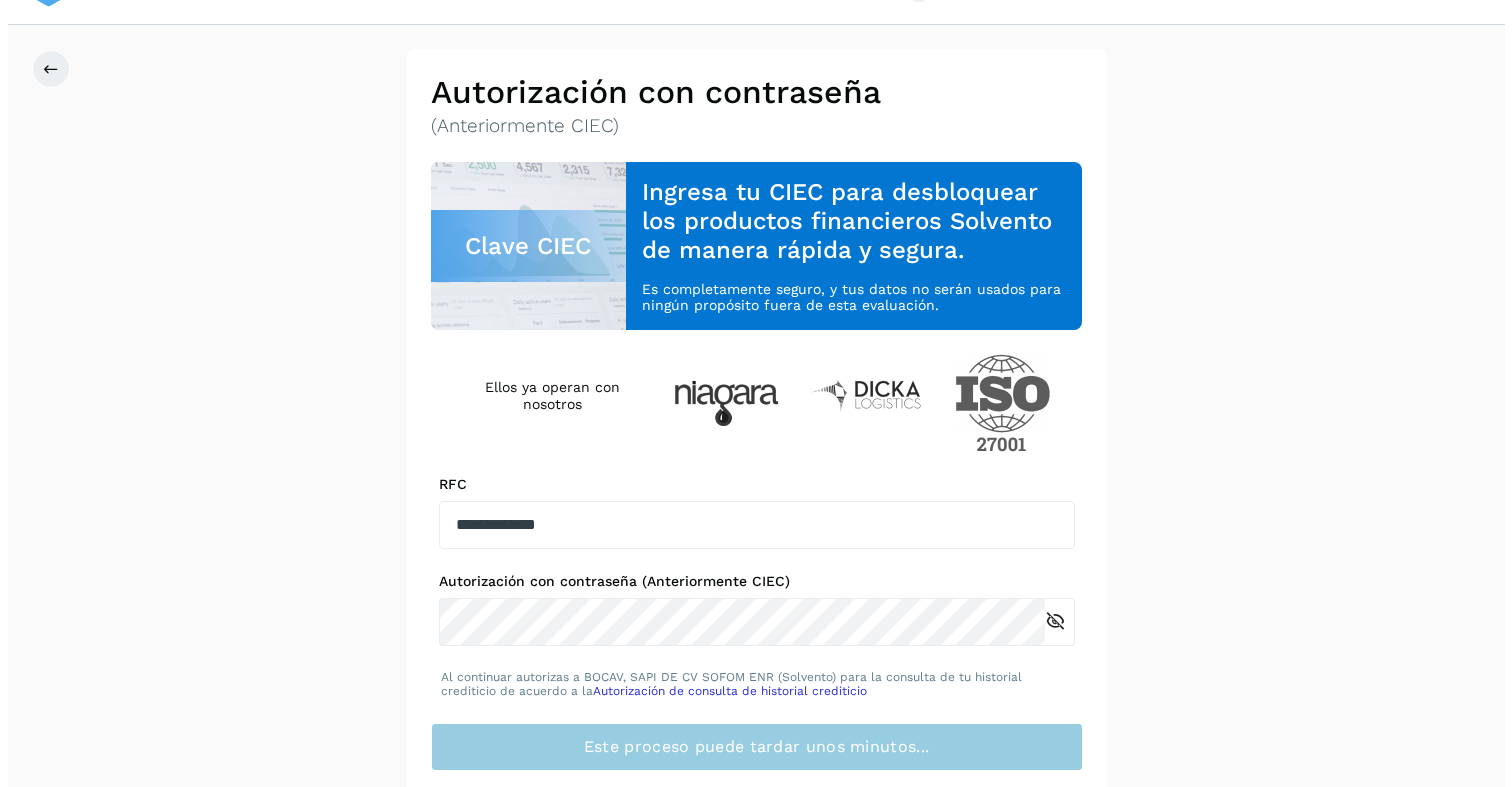scroll, scrollTop: 0, scrollLeft: 0, axis: both 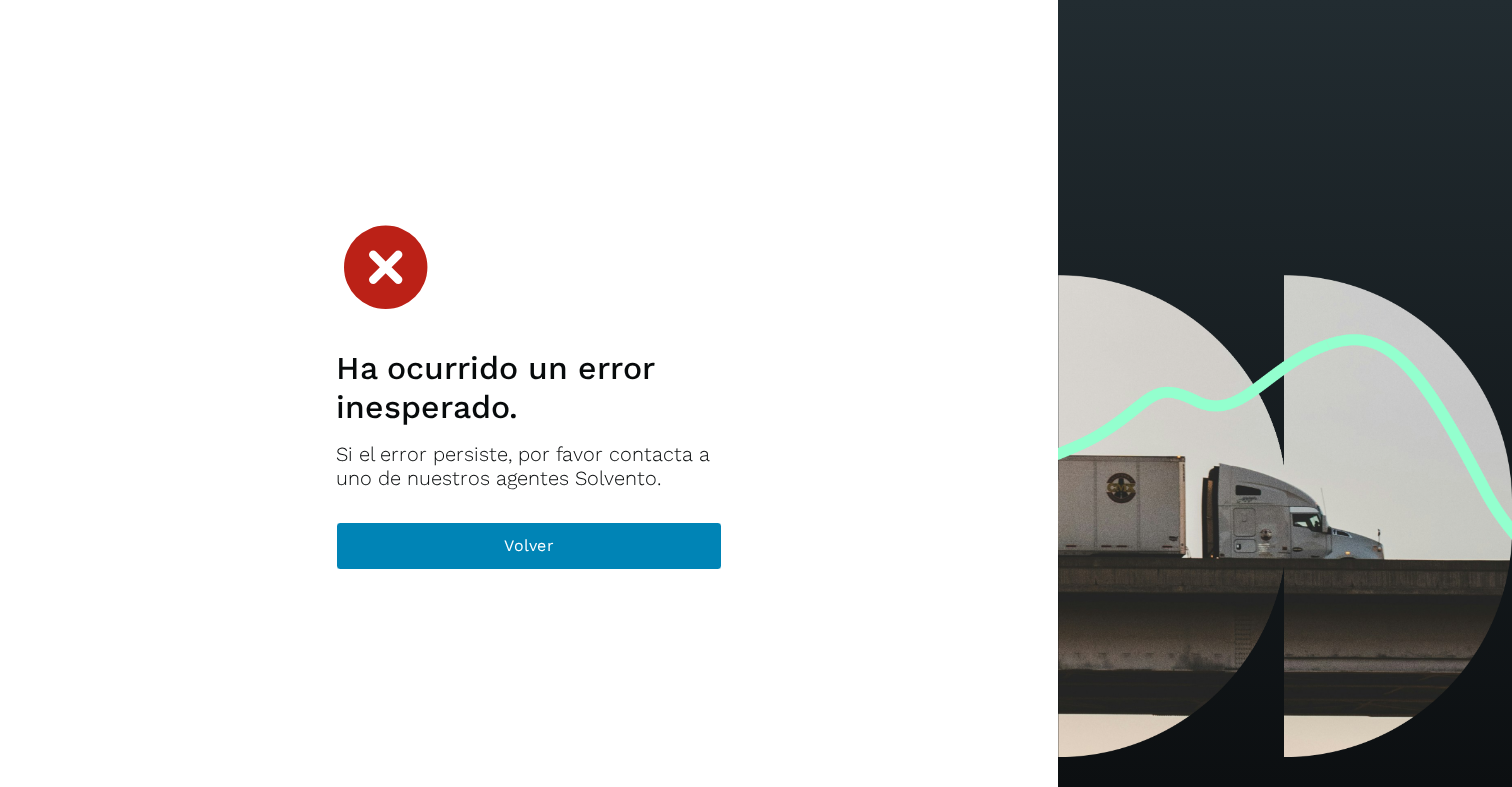 click on "Volver" at bounding box center [529, 546] 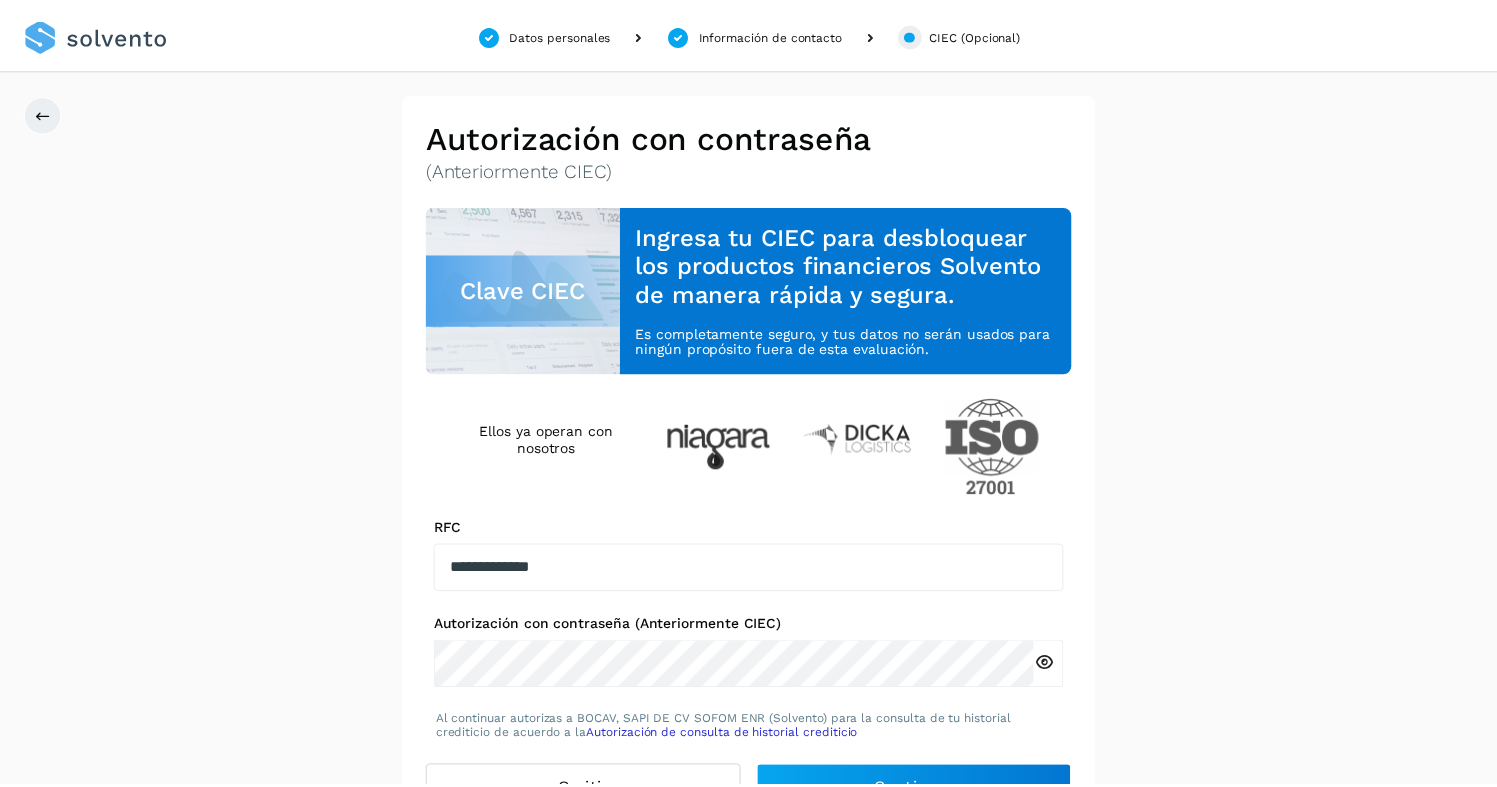 scroll, scrollTop: 44, scrollLeft: 0, axis: vertical 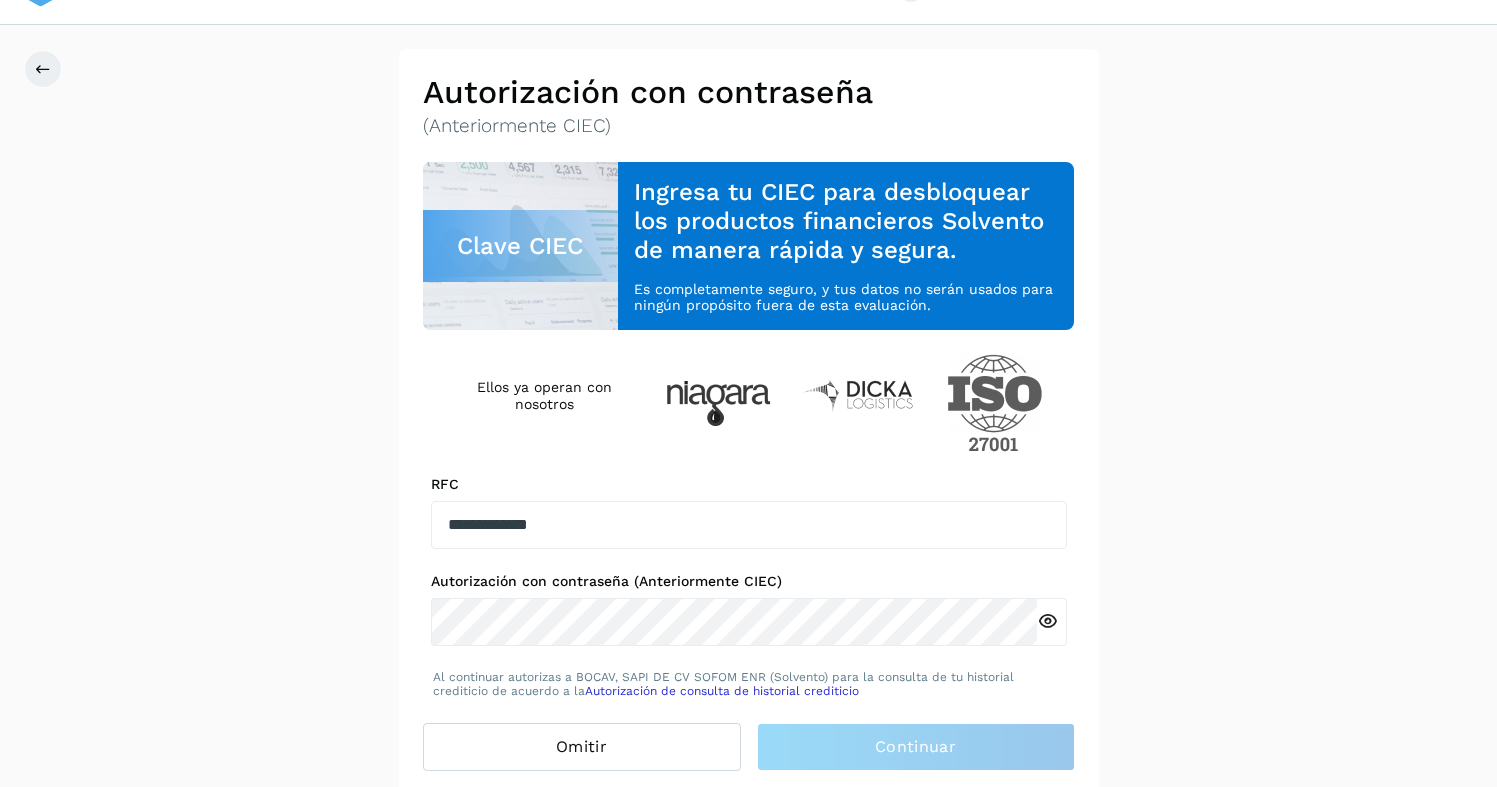 click at bounding box center (1047, 621) 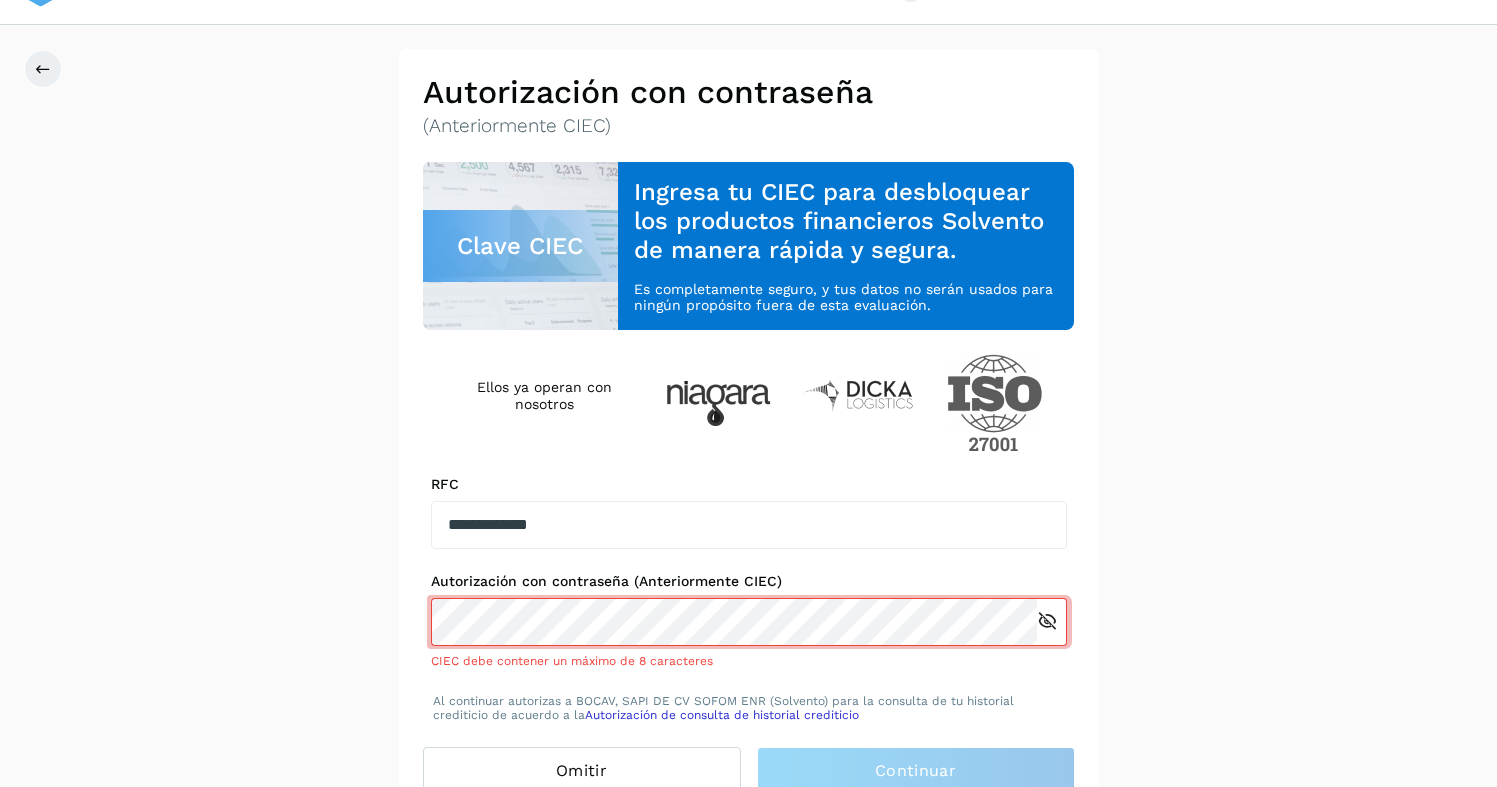 click at bounding box center [1047, 621] 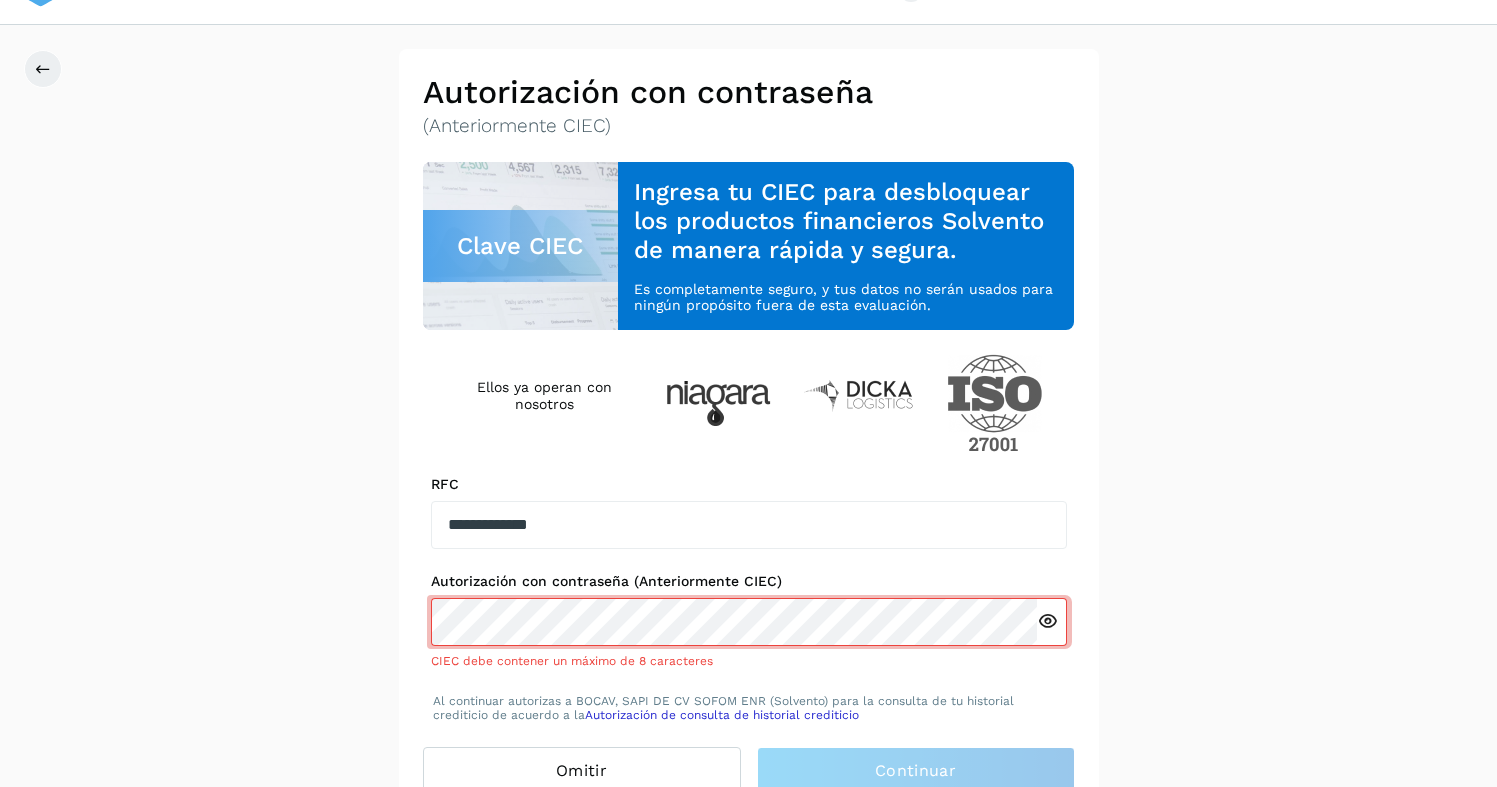click at bounding box center [1047, 621] 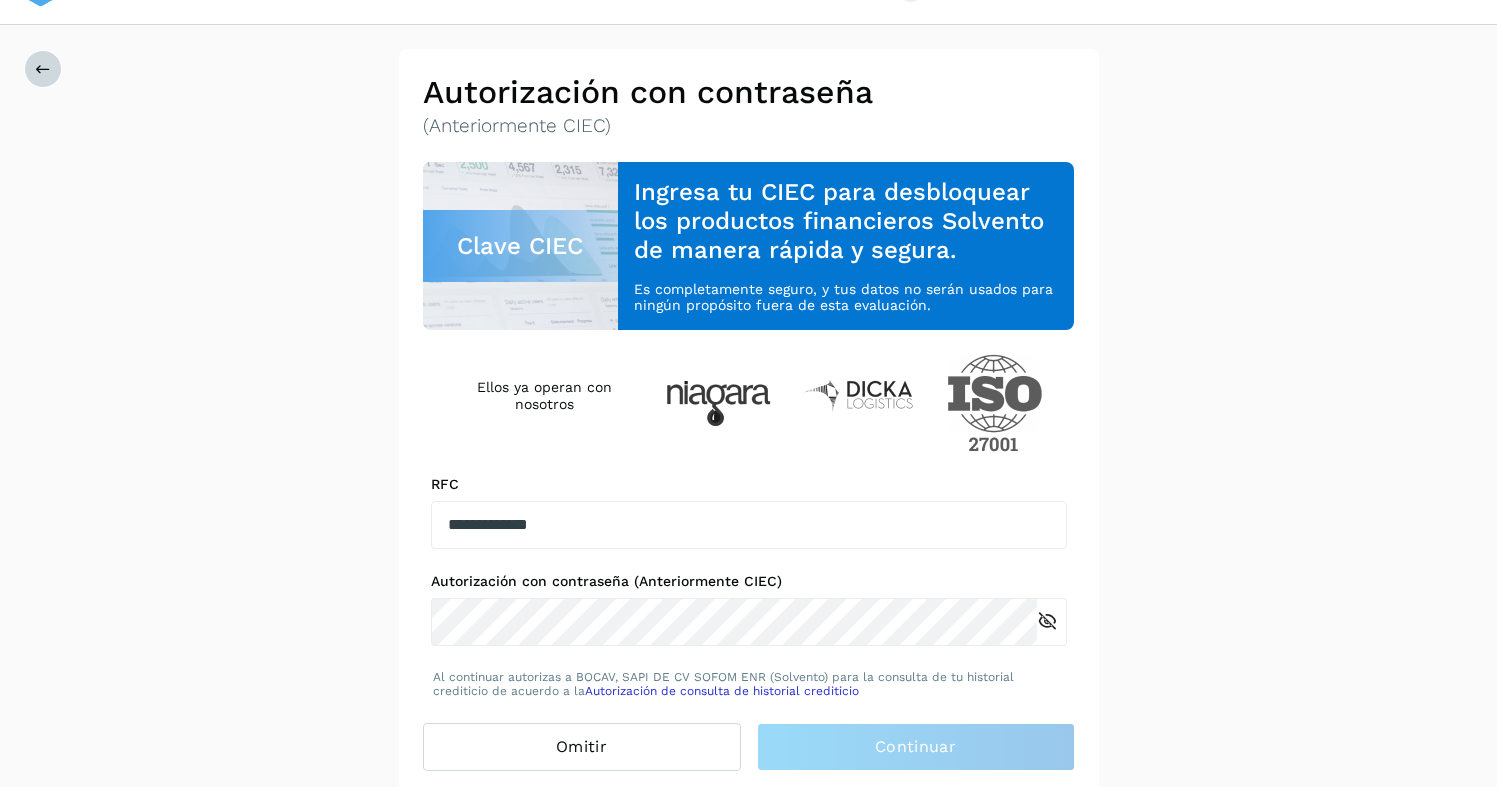 click at bounding box center [43, 69] 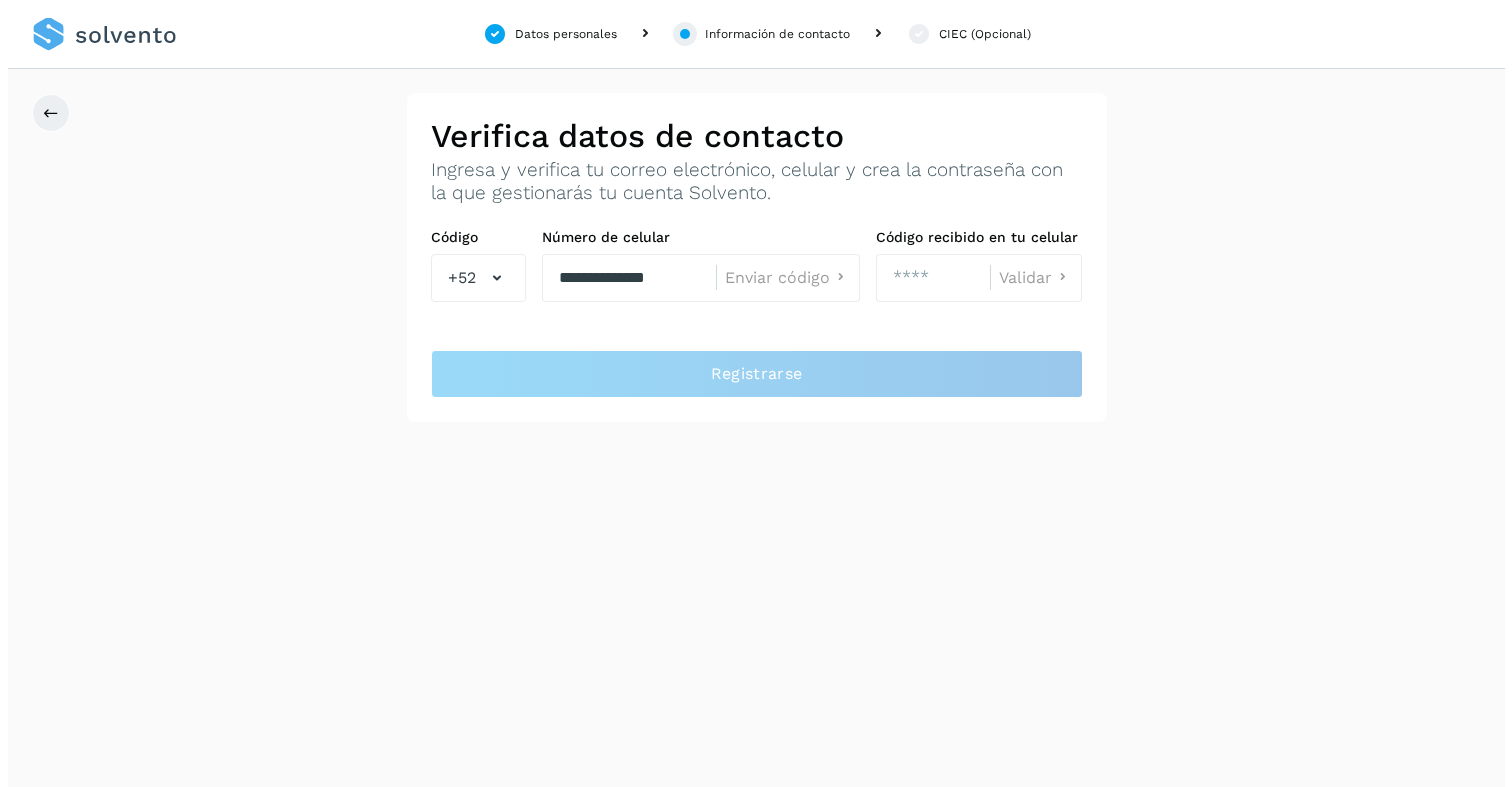 scroll, scrollTop: 0, scrollLeft: 0, axis: both 